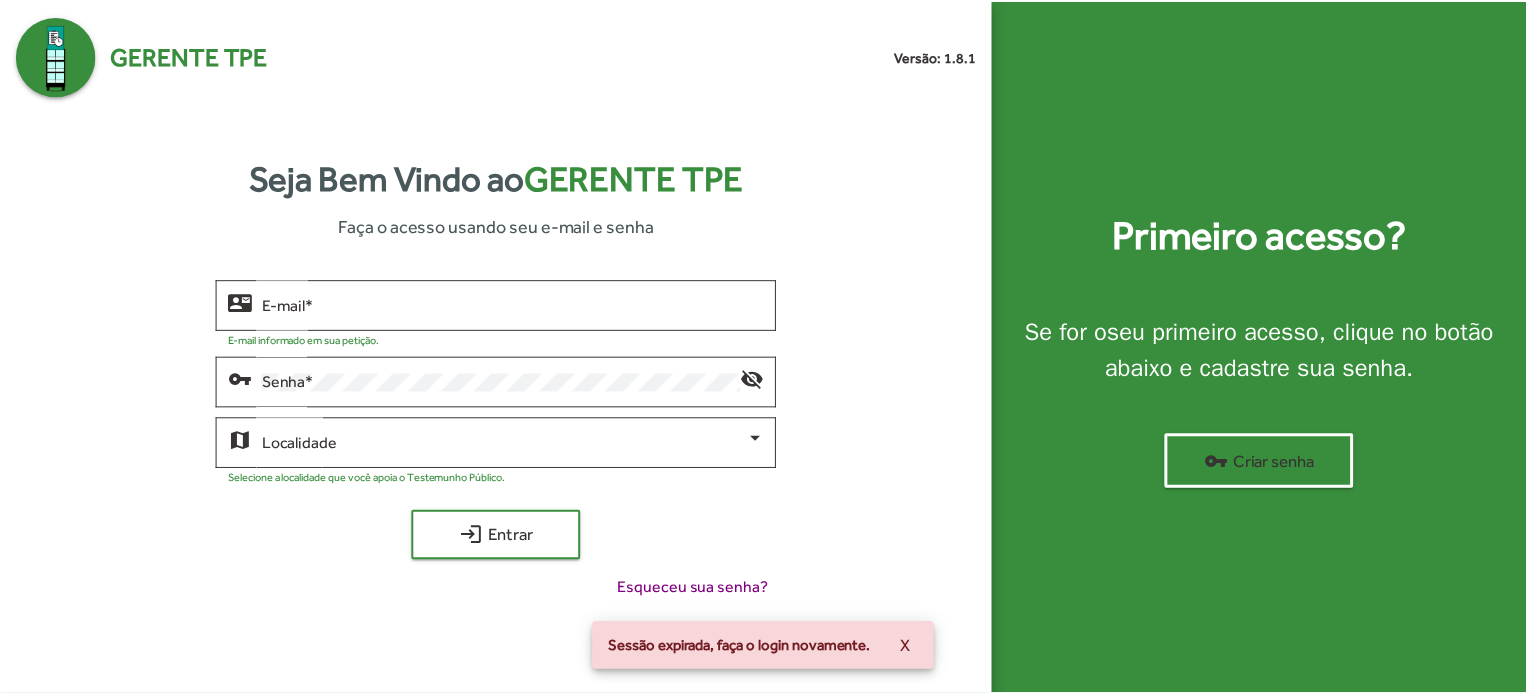 scroll, scrollTop: 0, scrollLeft: 0, axis: both 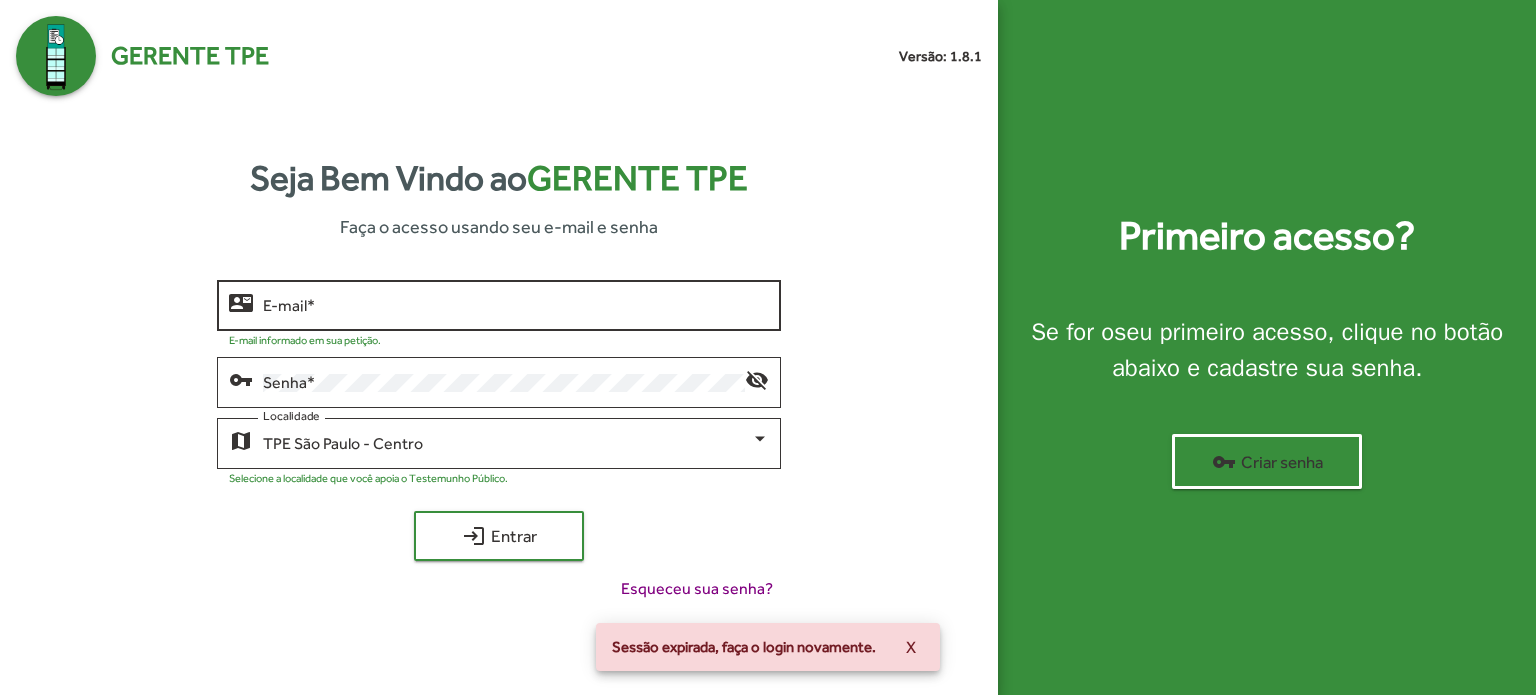 click on "E-mail   *" 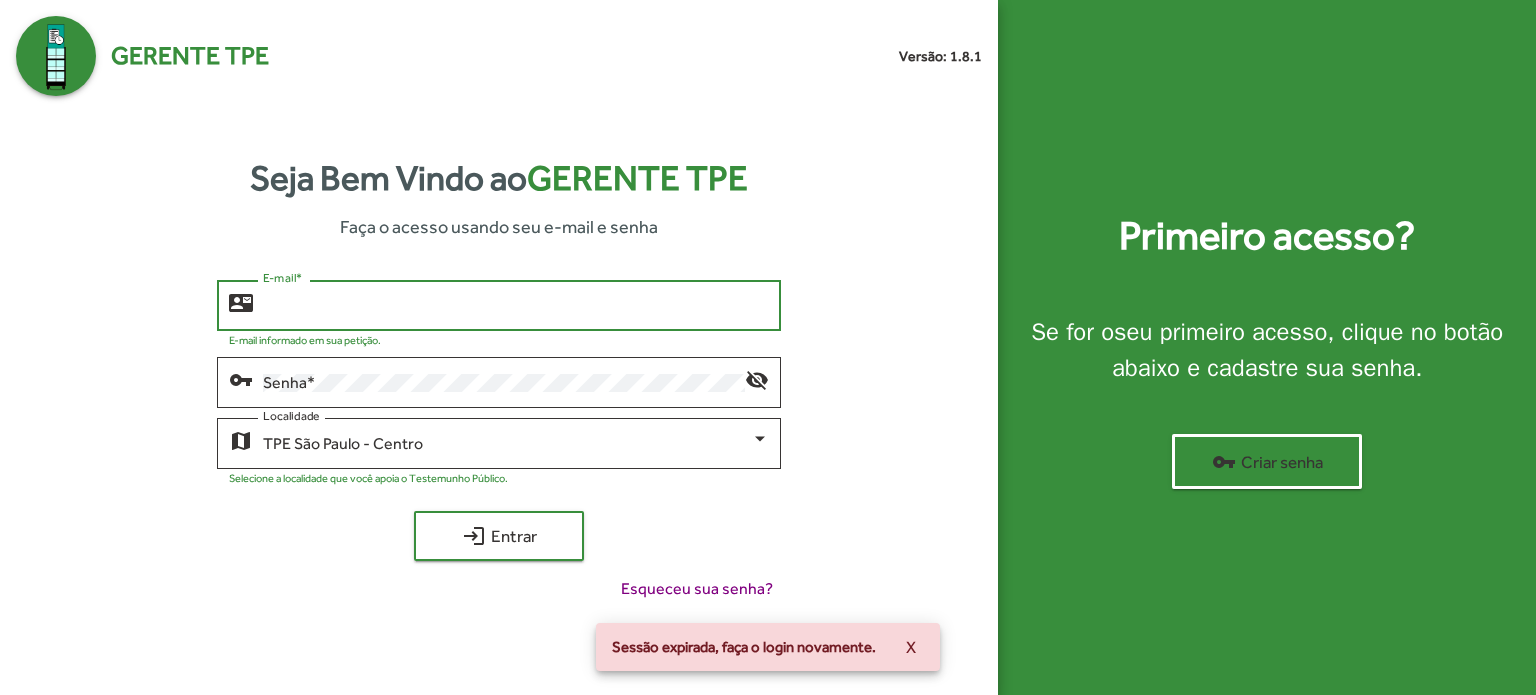 click on "E-mail   *" at bounding box center (516, 306) 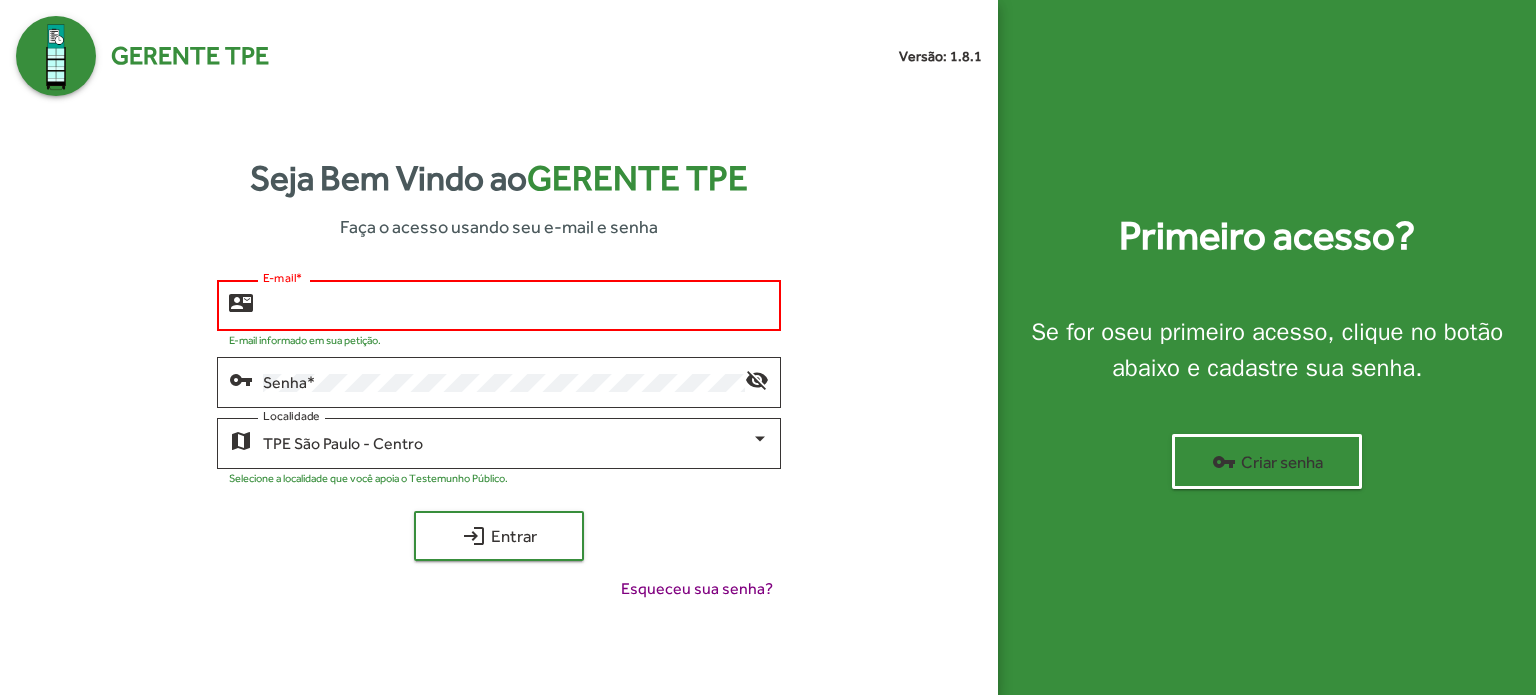 type on "**********" 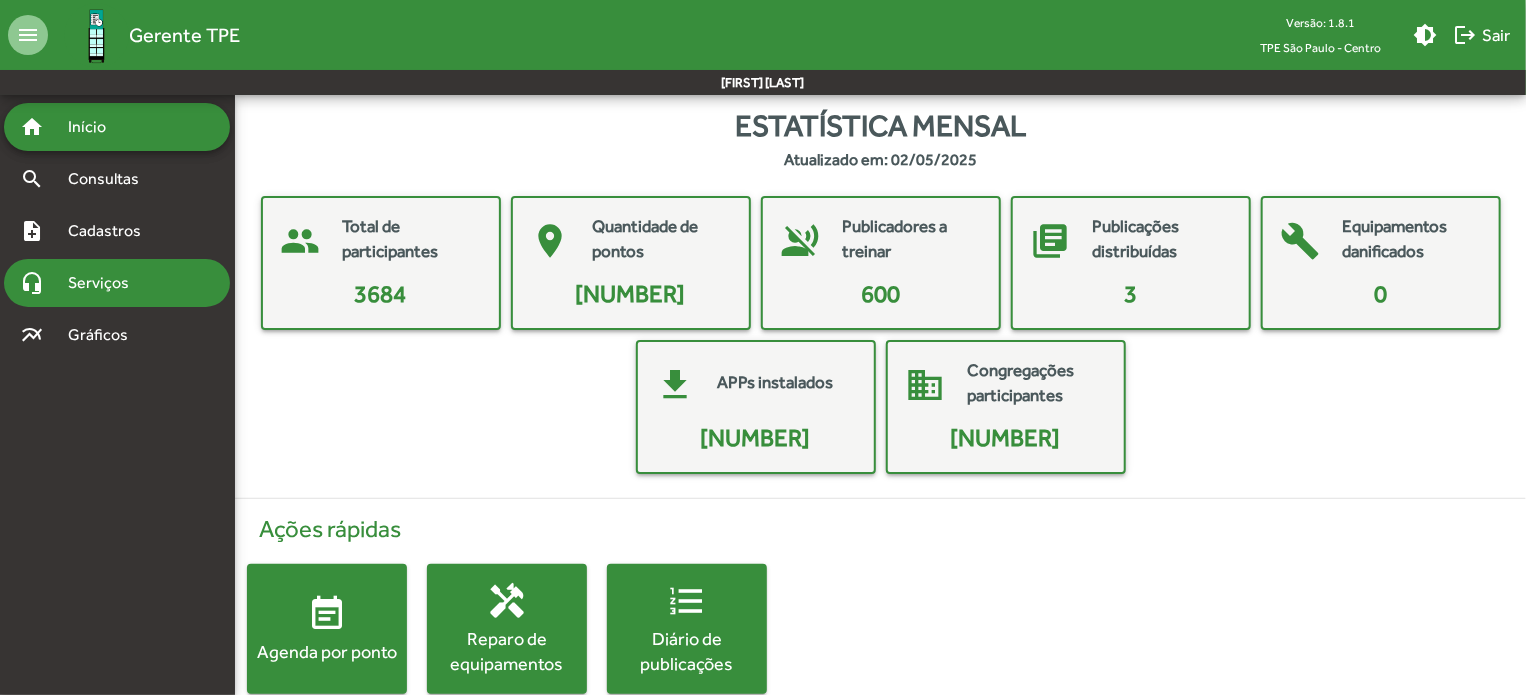 click on "Serviços" at bounding box center (106, 283) 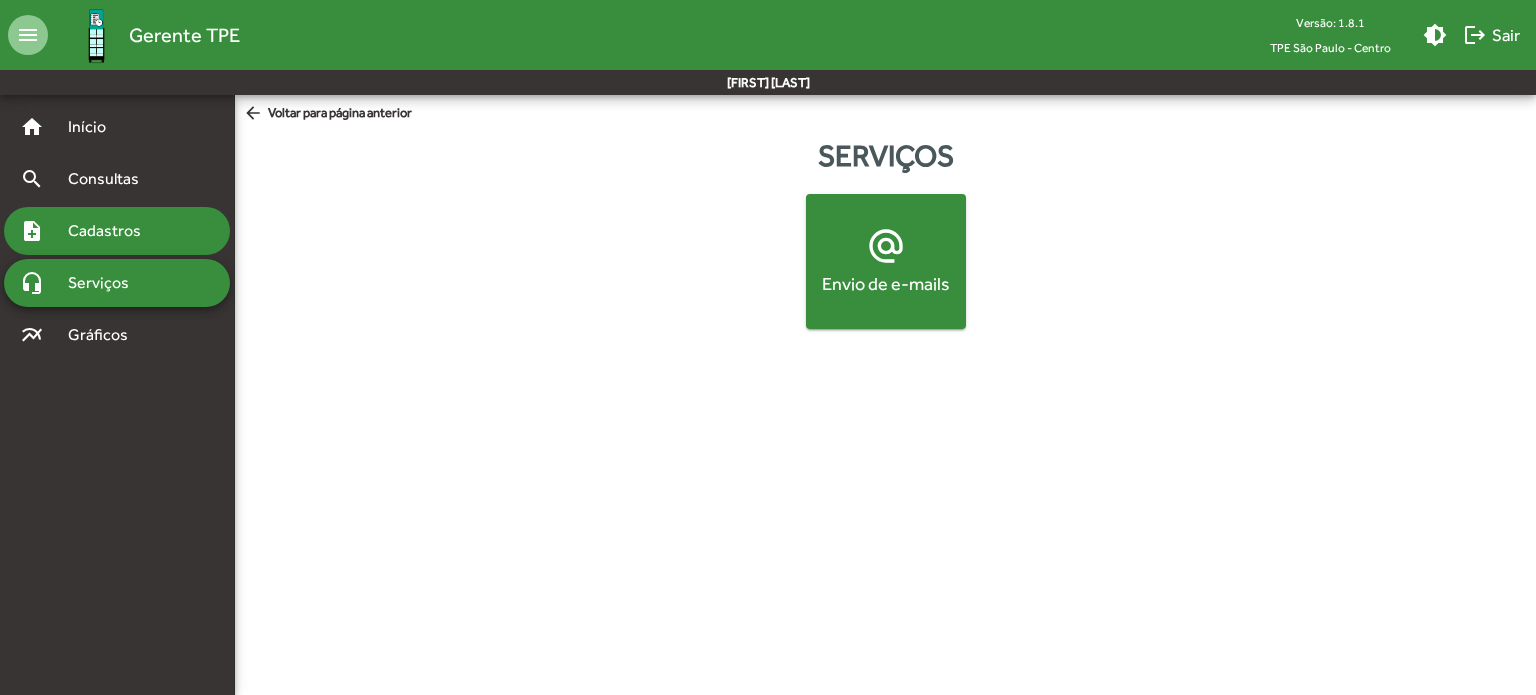 click on "Cadastros" at bounding box center [111, 231] 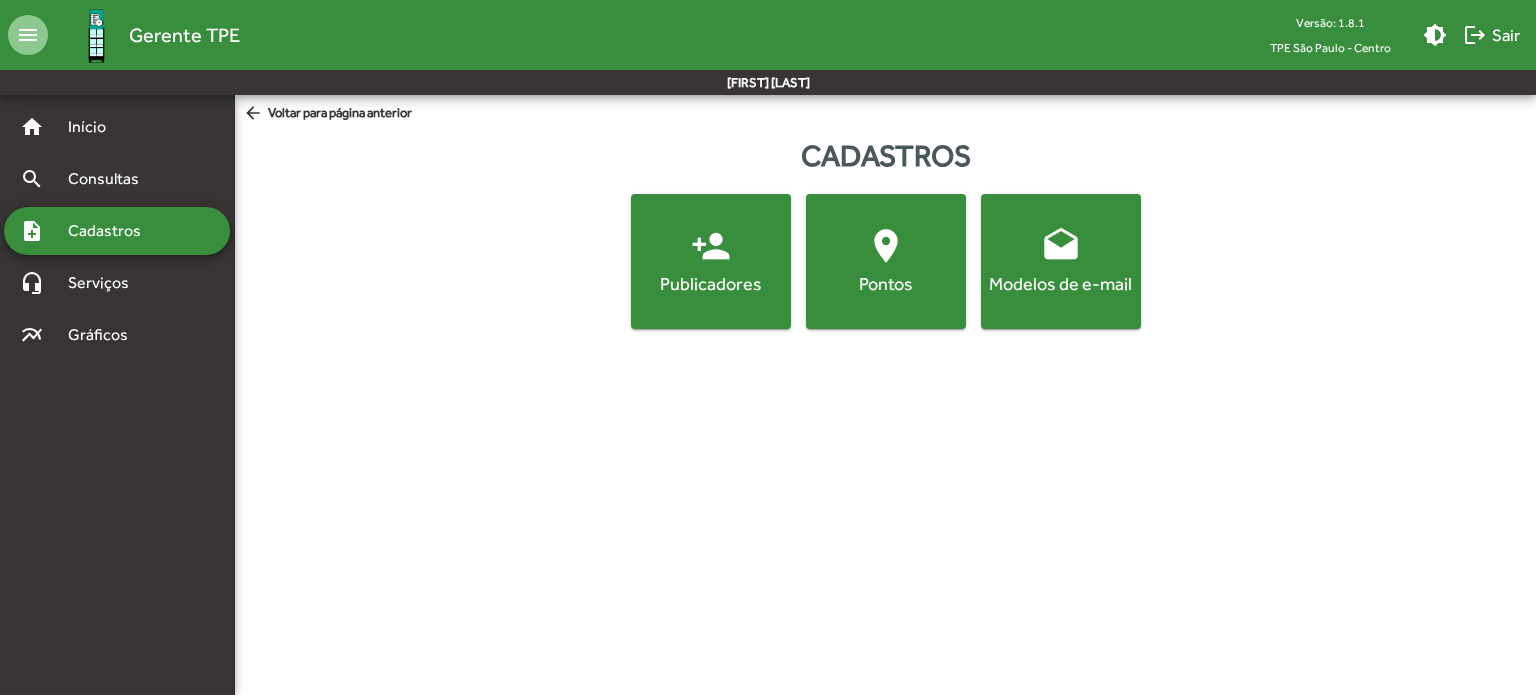 click on "location_on  Pontos" 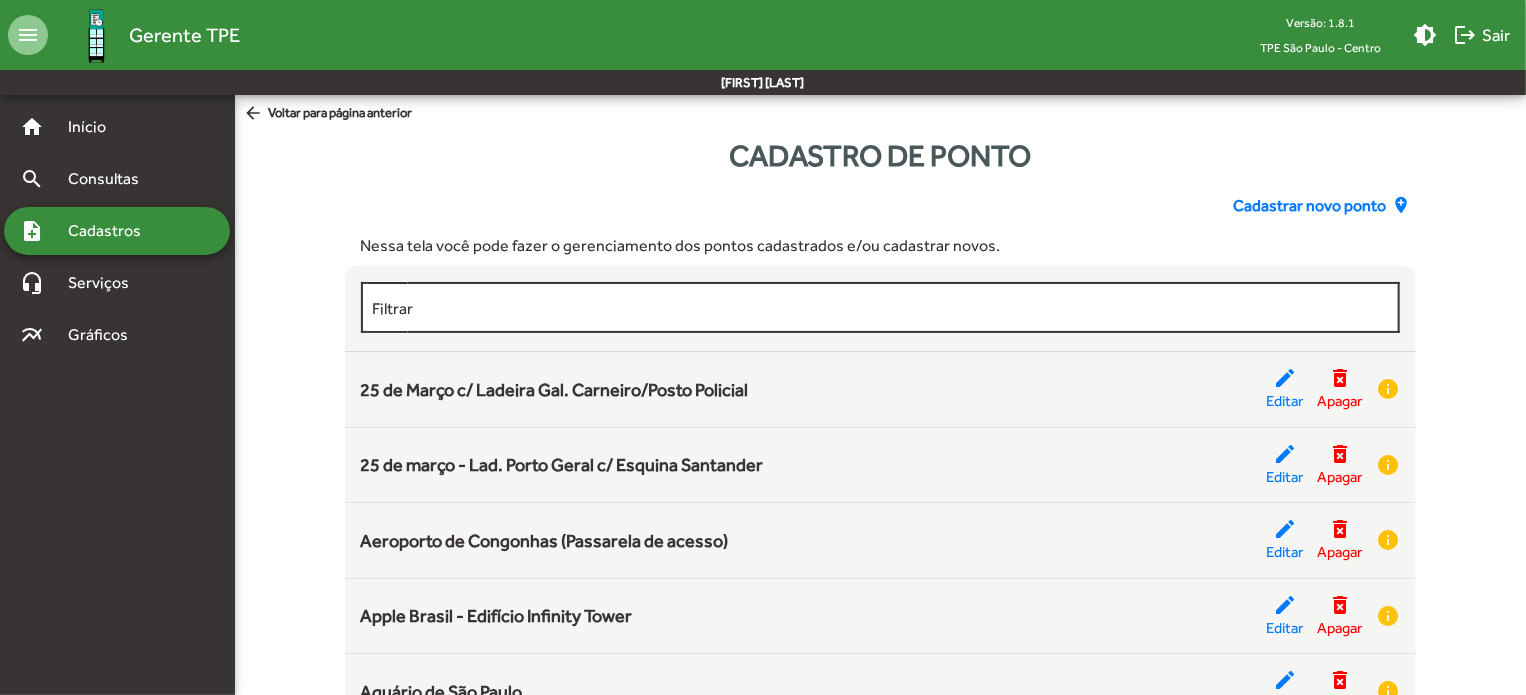 click on "Filtrar" at bounding box center [881, 308] 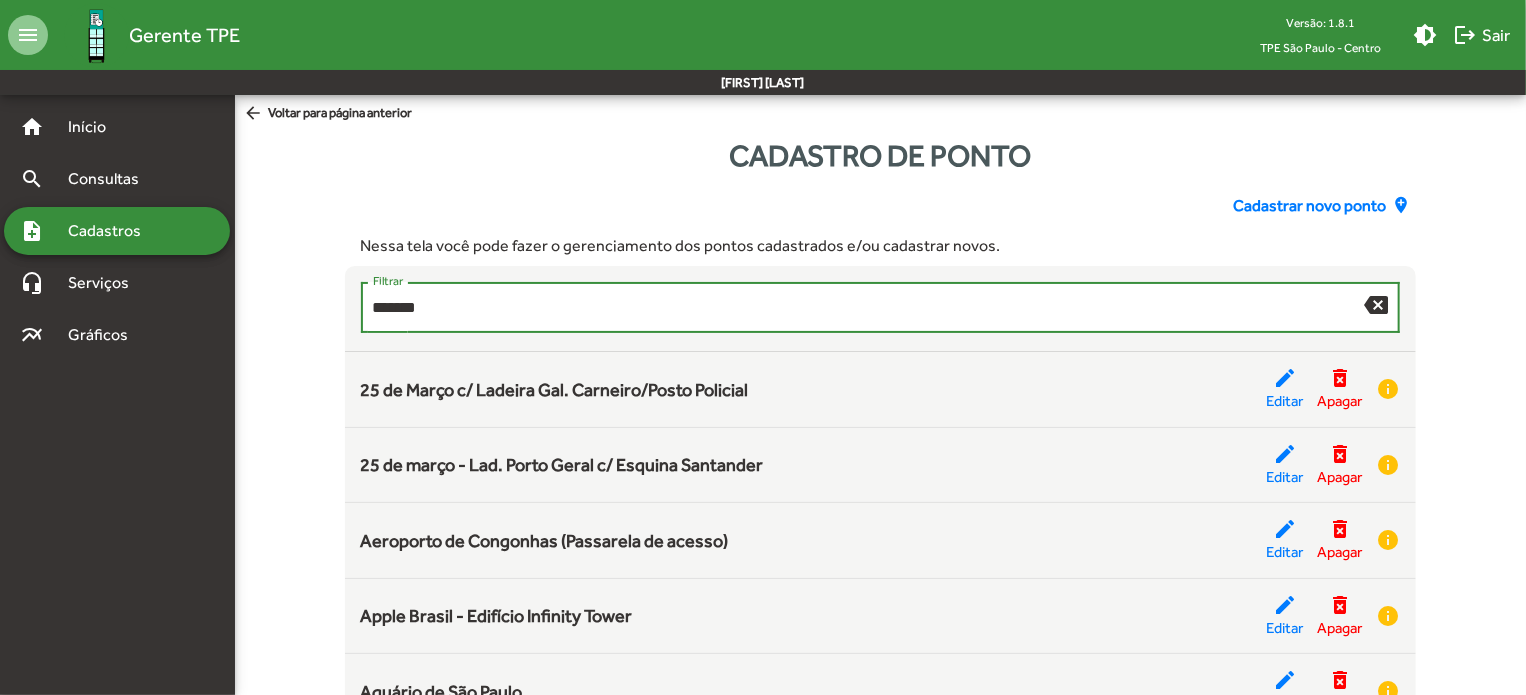 click on "*******" at bounding box center [869, 308] 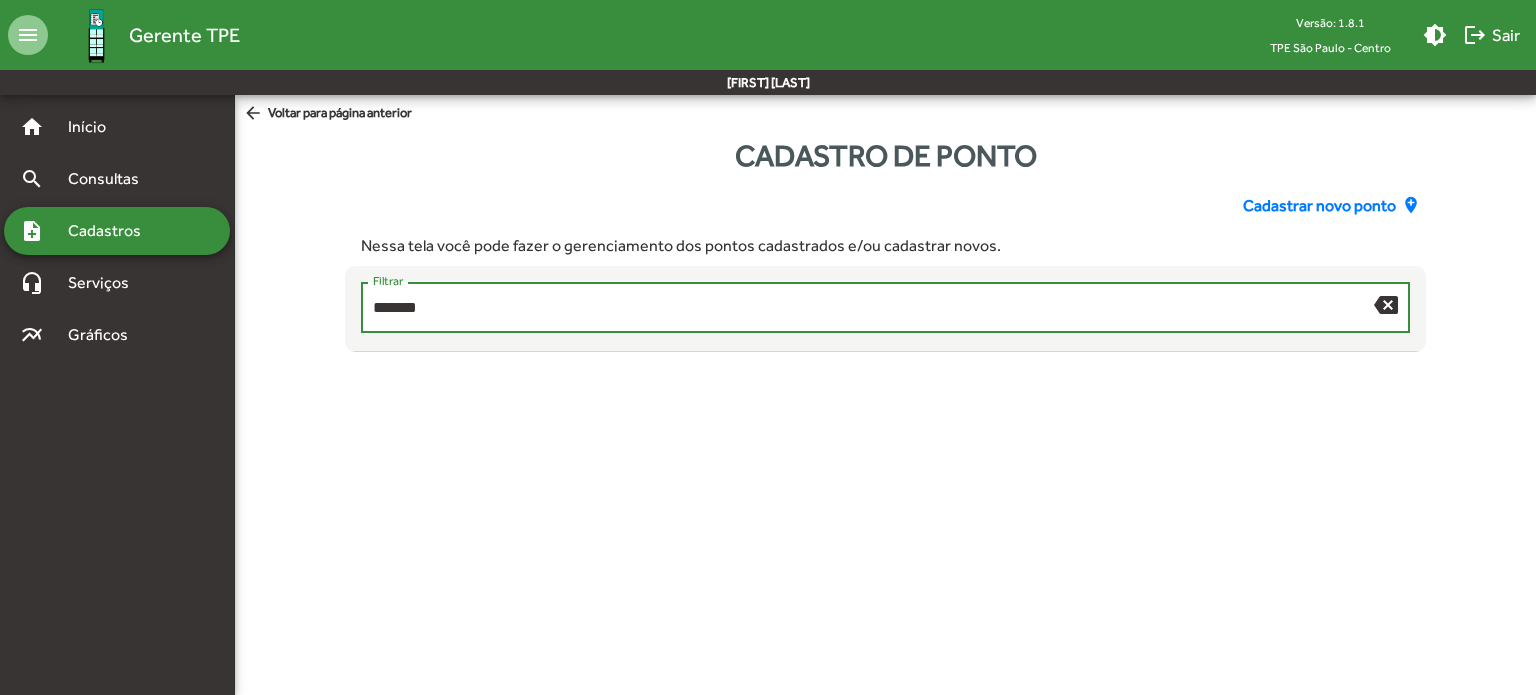 click on "*******" at bounding box center (873, 308) 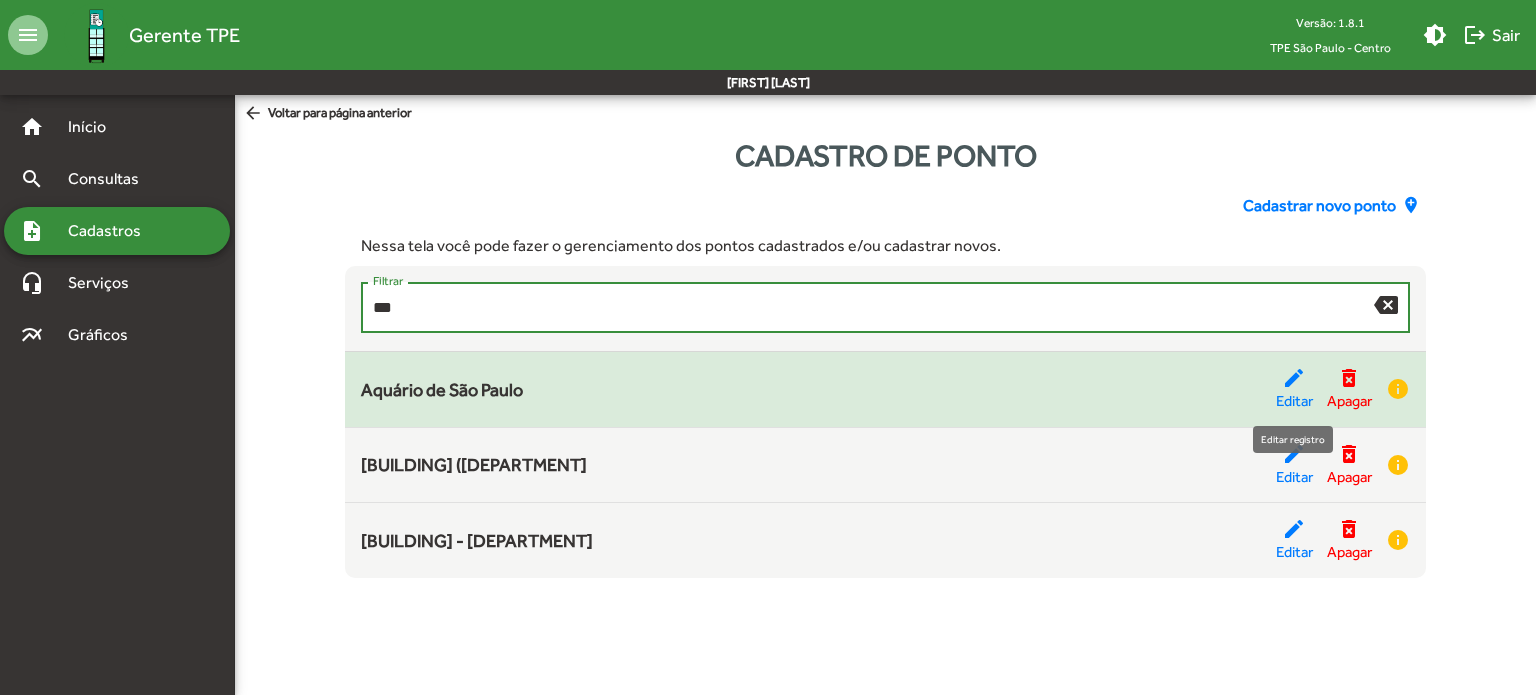 type on "***" 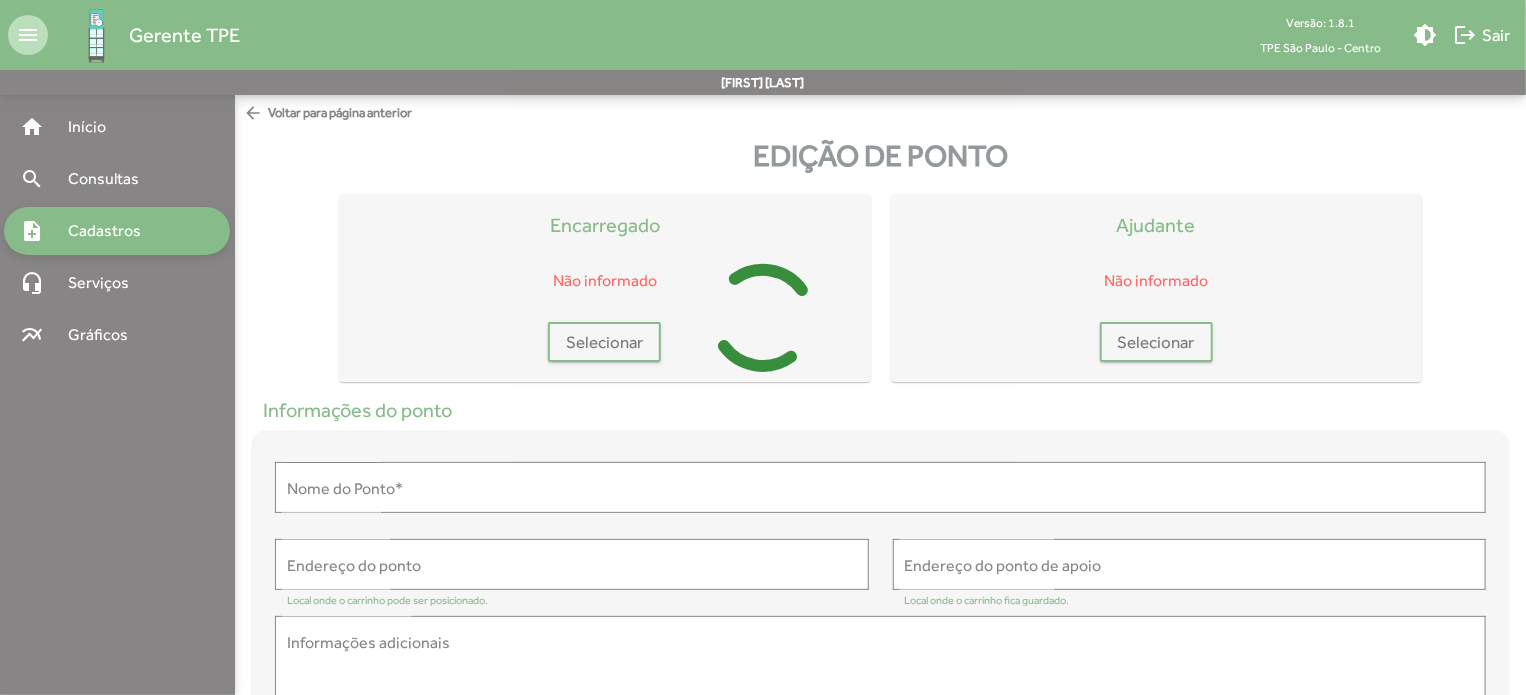 type on "**********" 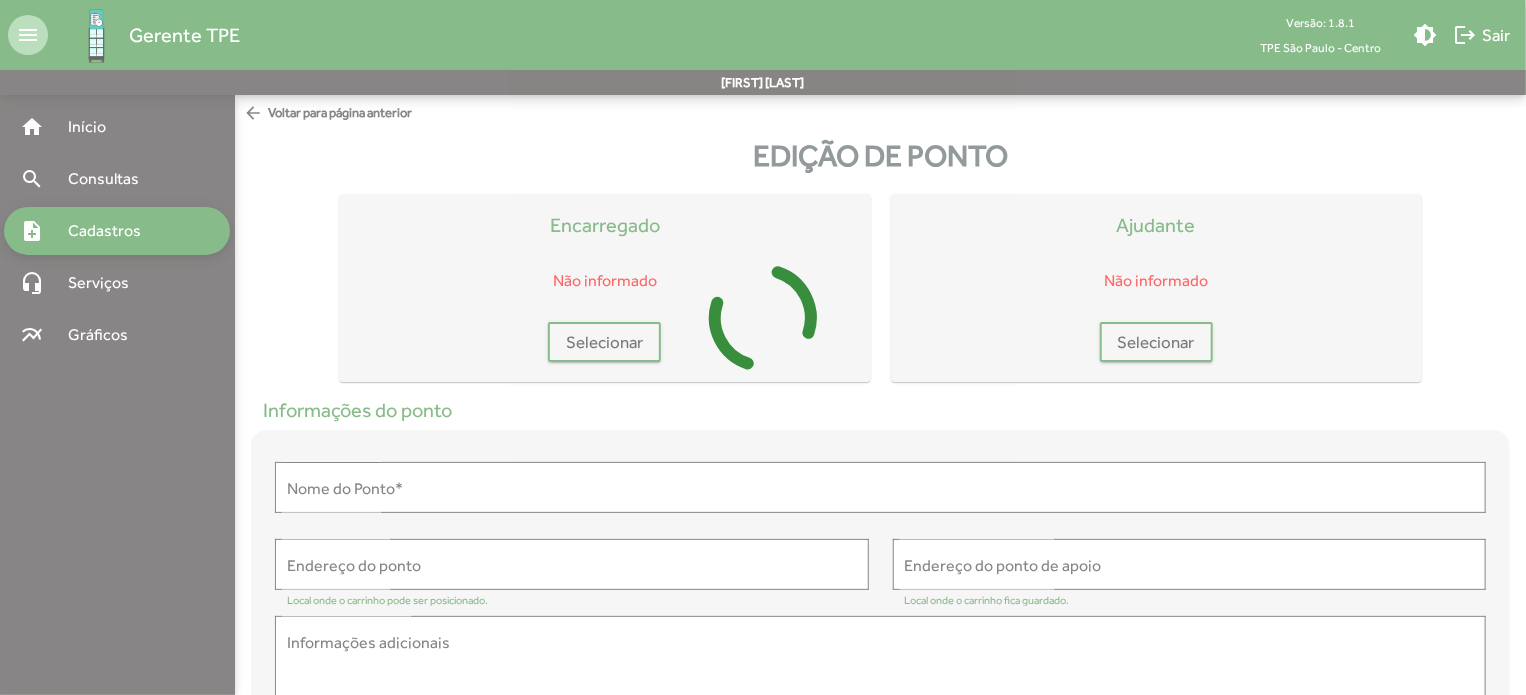 type on "**********" 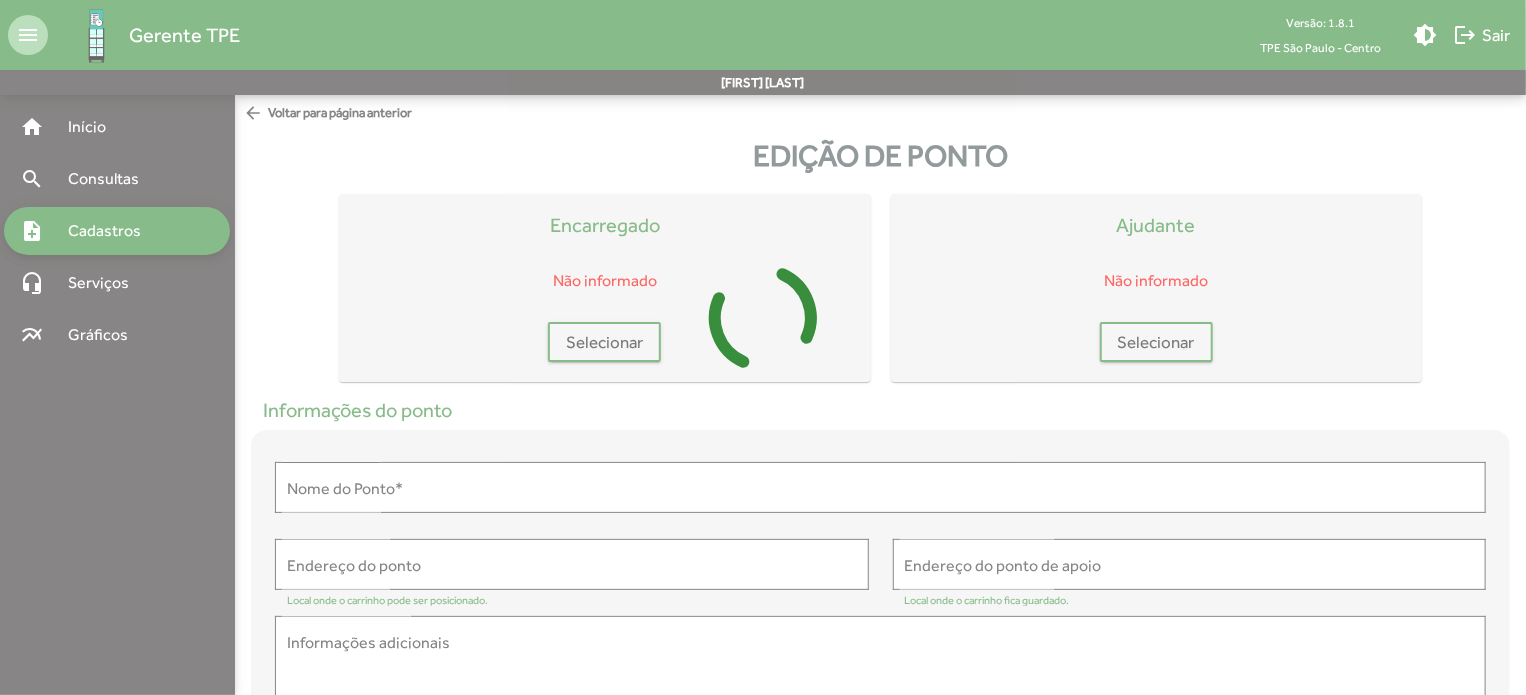 type on "**********" 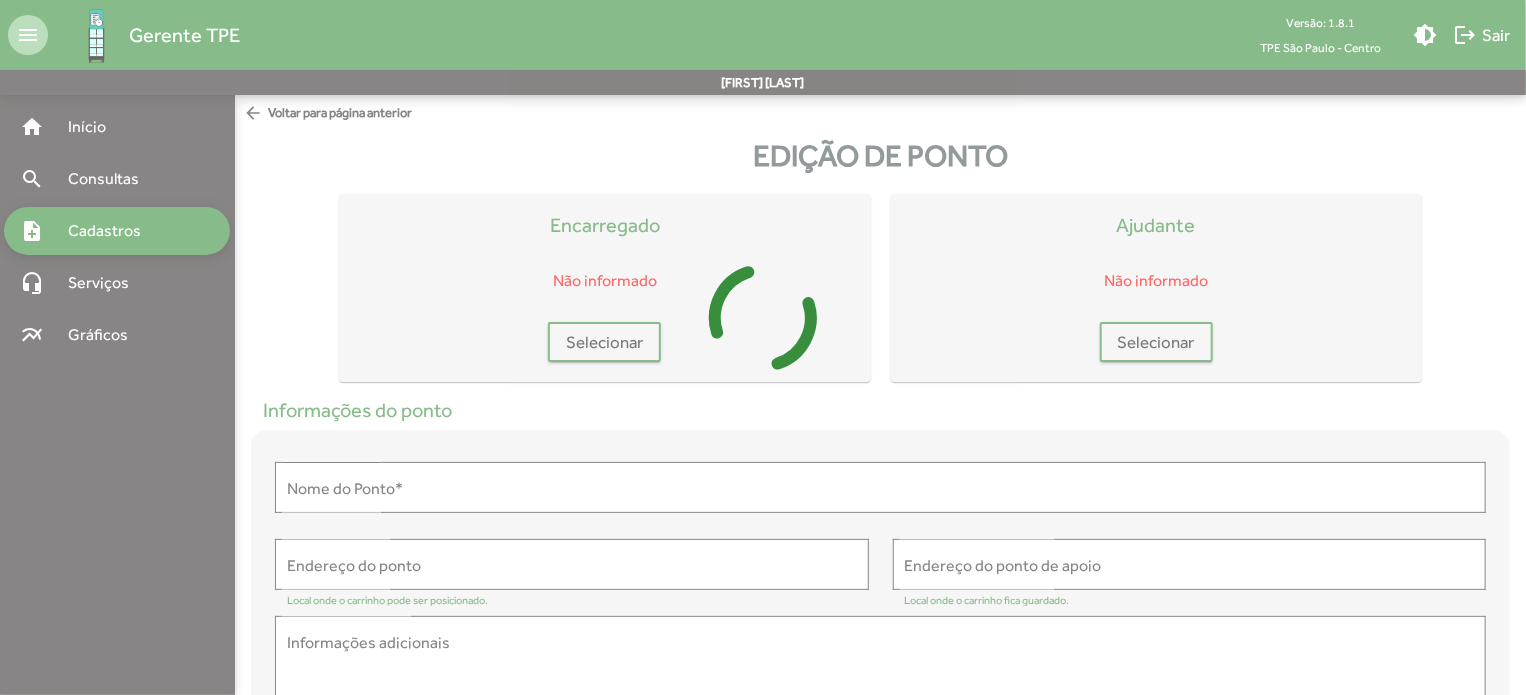 type on "**********" 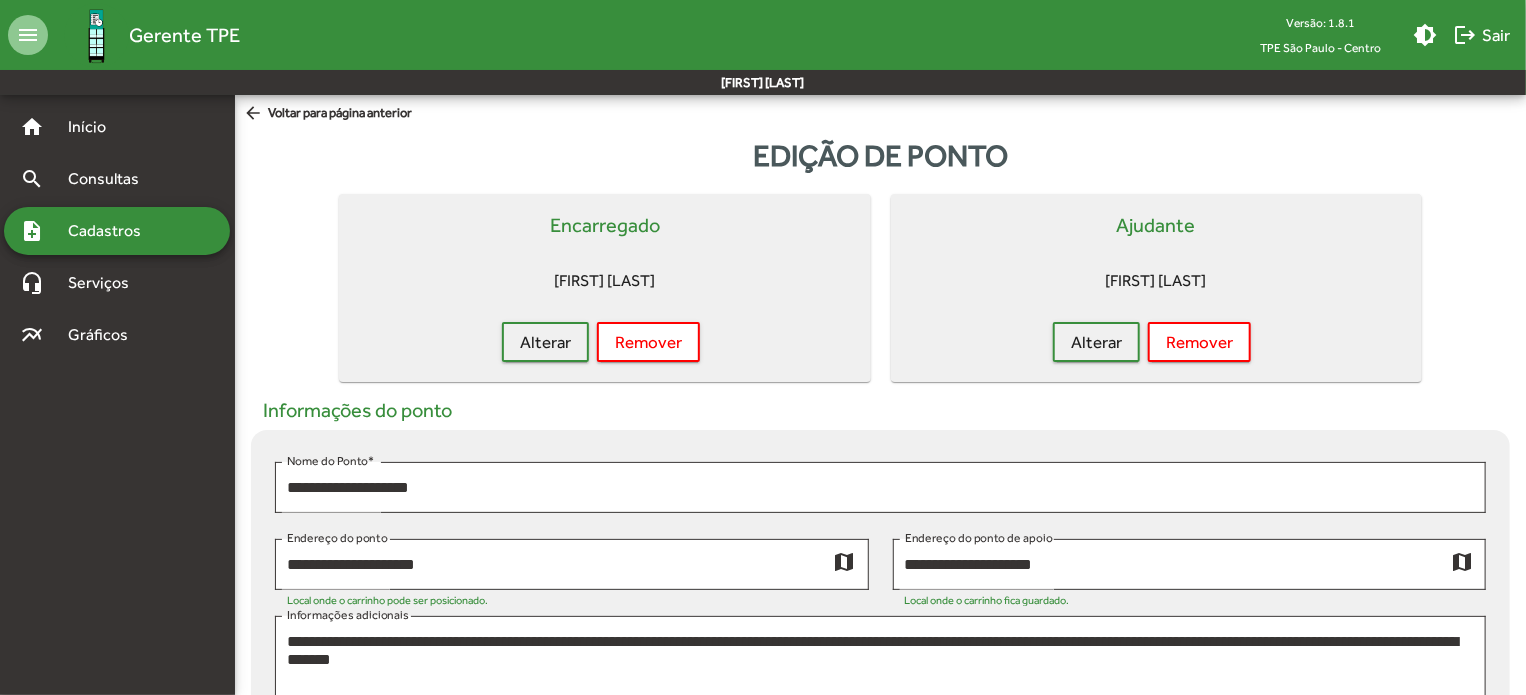 scroll, scrollTop: 200, scrollLeft: 0, axis: vertical 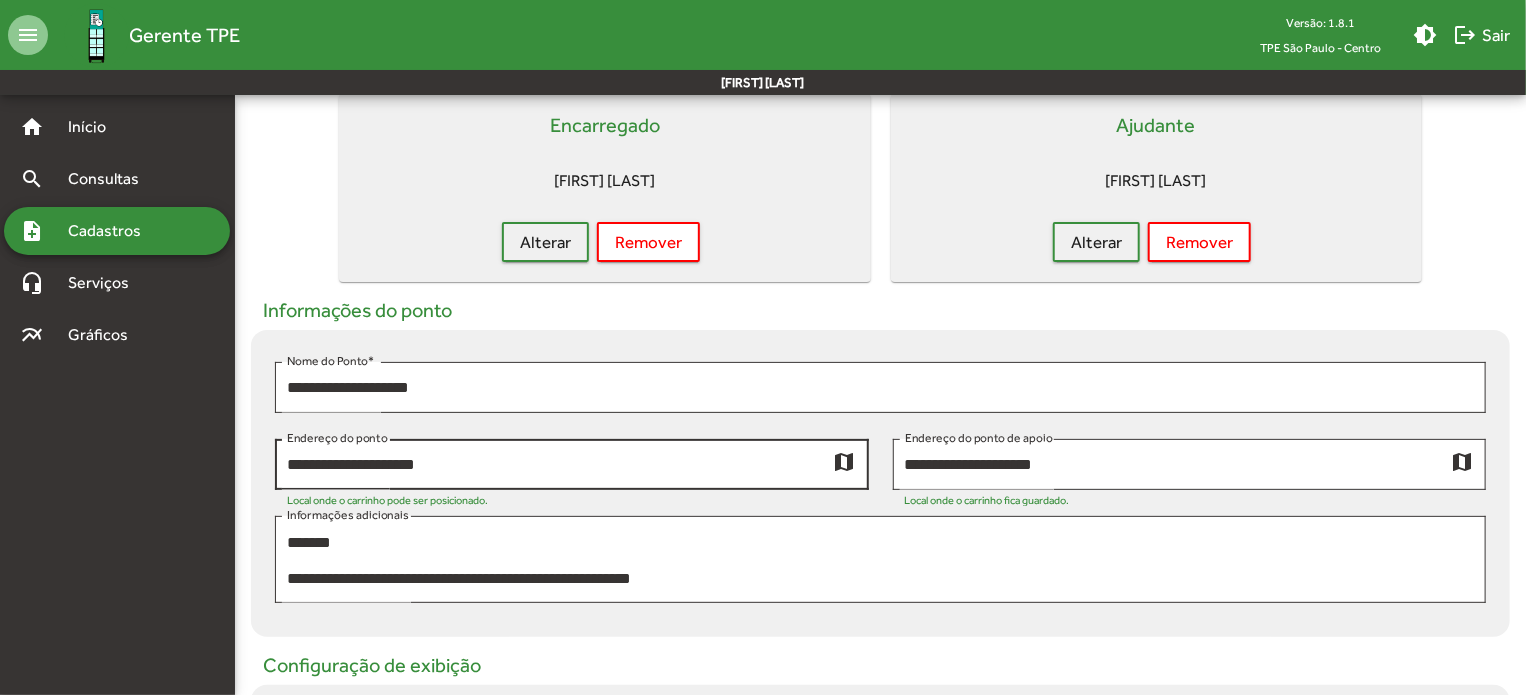 click on "**********" at bounding box center [560, 465] 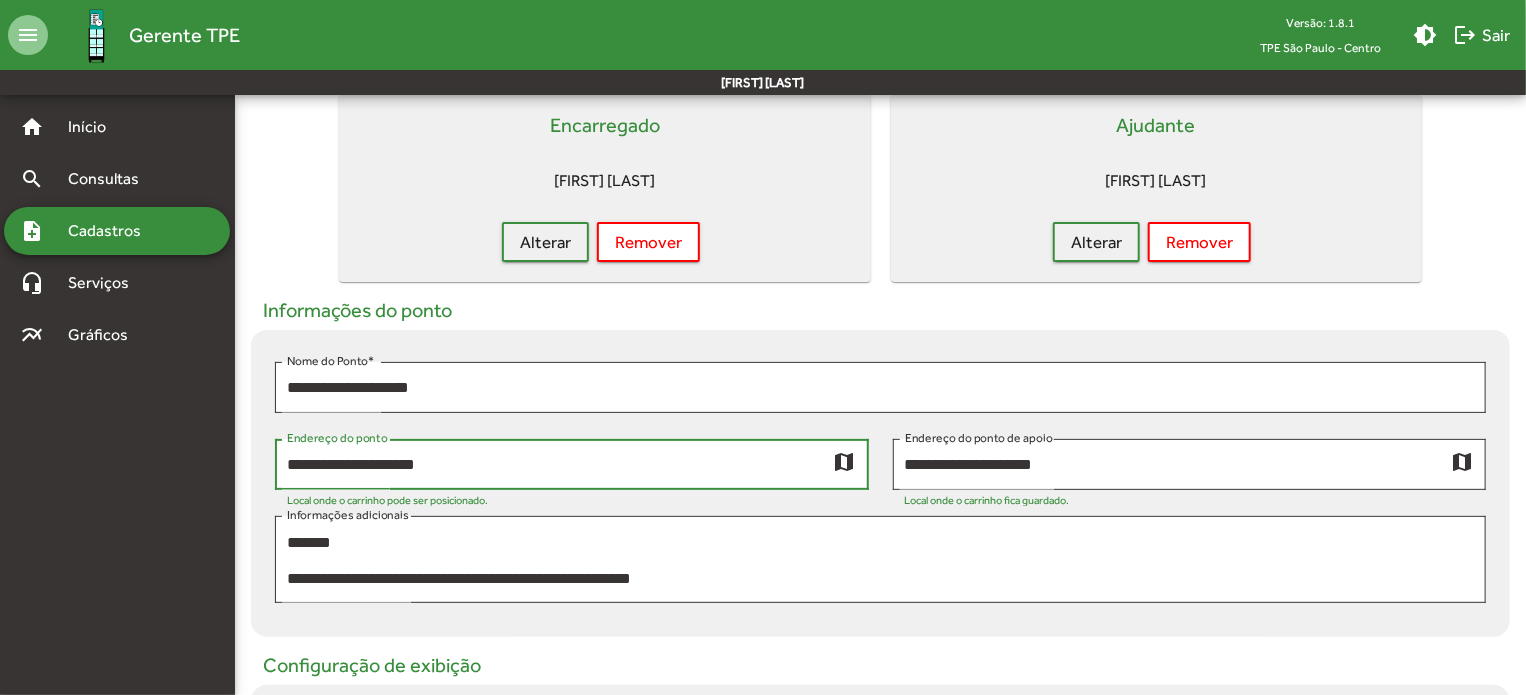 drag, startPoint x: 512, startPoint y: 459, endPoint x: 166, endPoint y: 445, distance: 346.2831 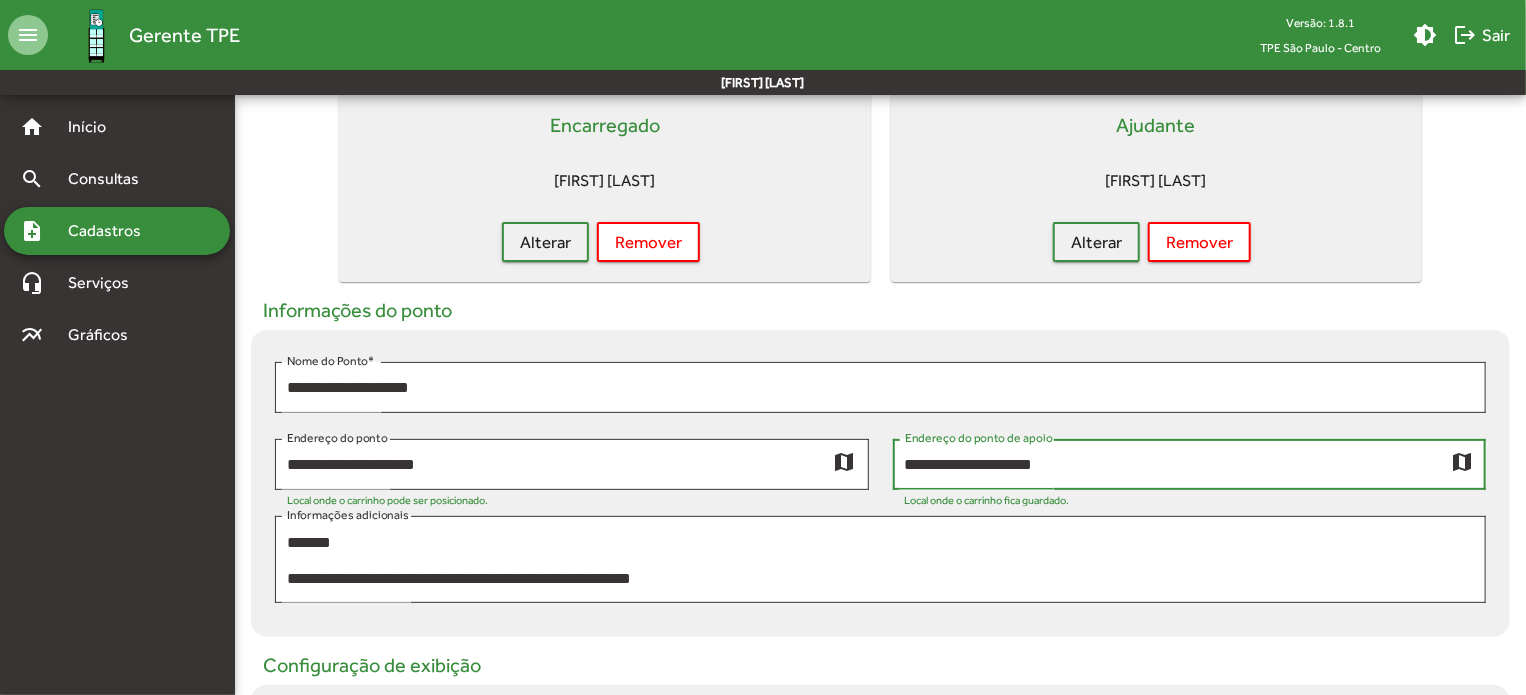 click on "**********" at bounding box center (1178, 465) 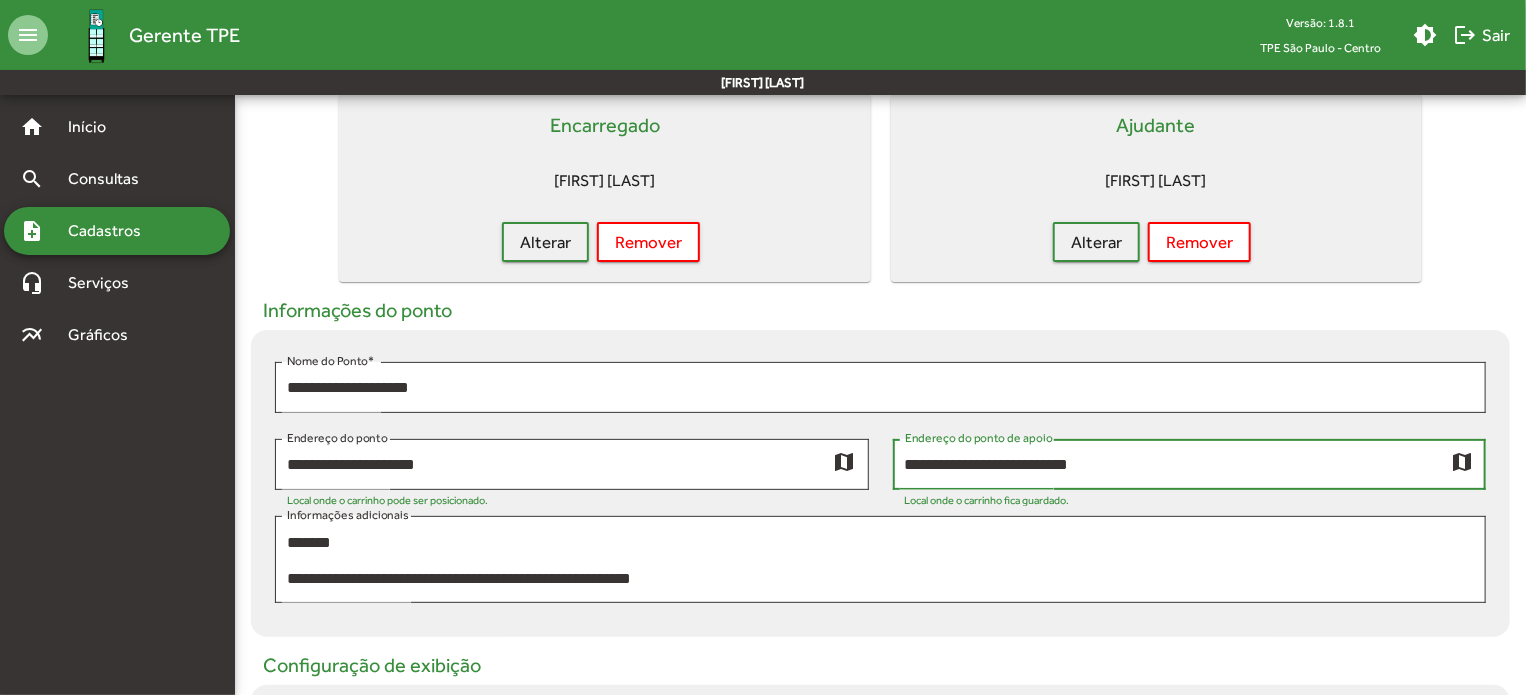 type on "**********" 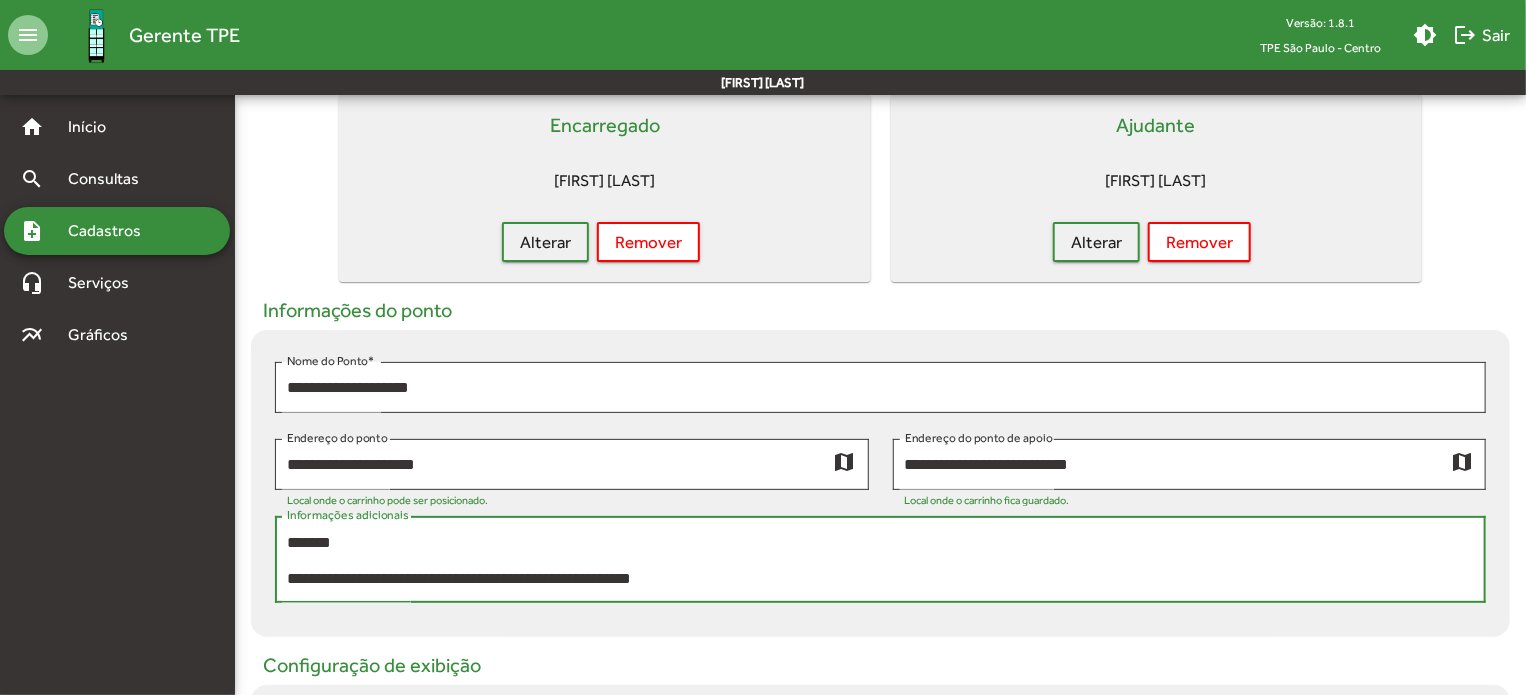 click on "**********" at bounding box center (880, 560) 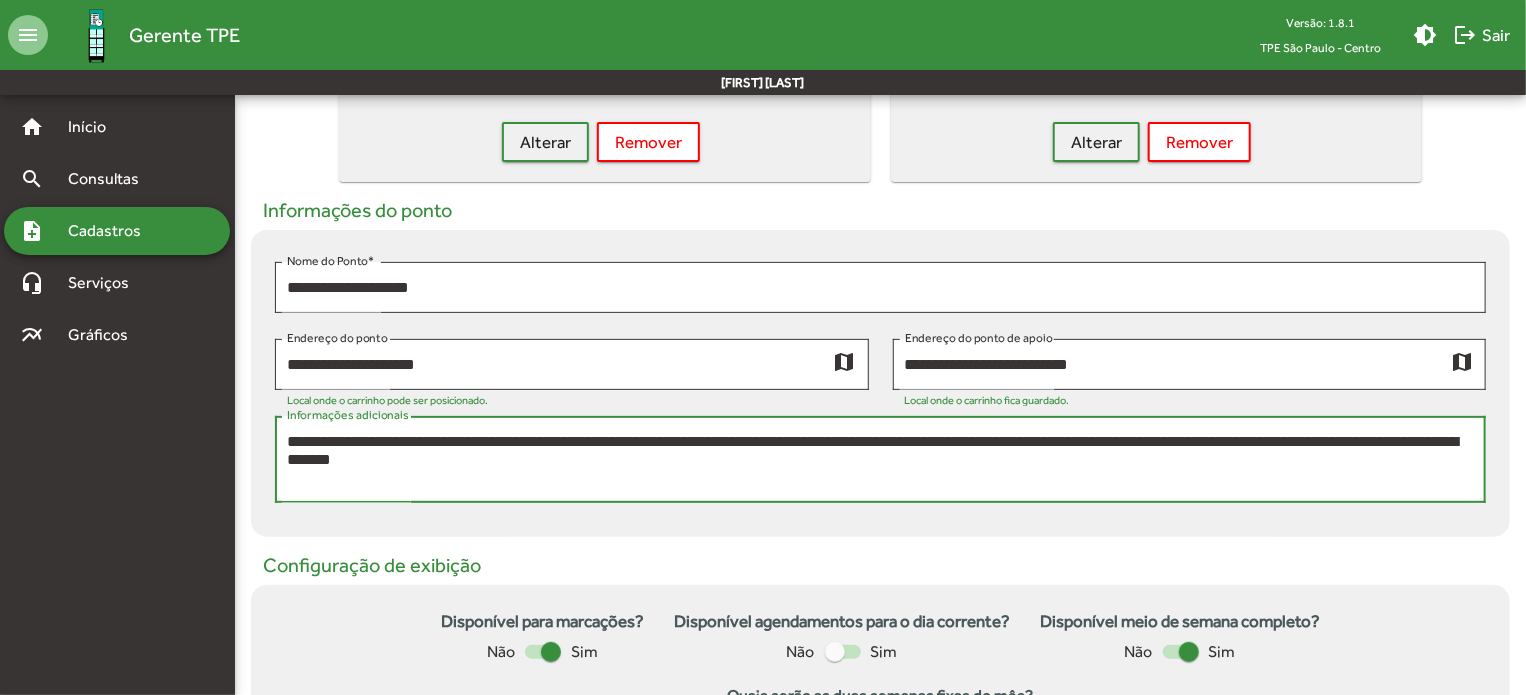 scroll, scrollTop: 17, scrollLeft: 0, axis: vertical 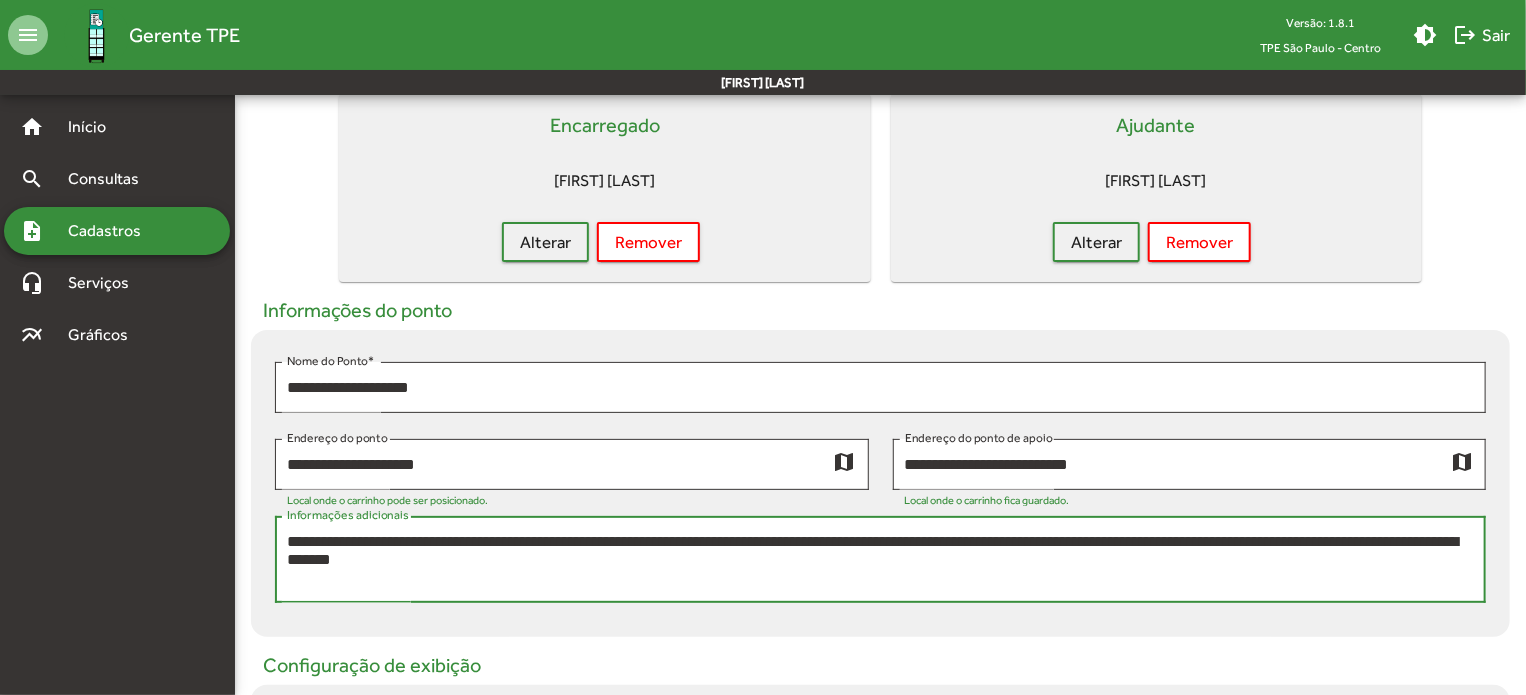 drag, startPoint x: 792, startPoint y: 479, endPoint x: 212, endPoint y: 417, distance: 583.3044 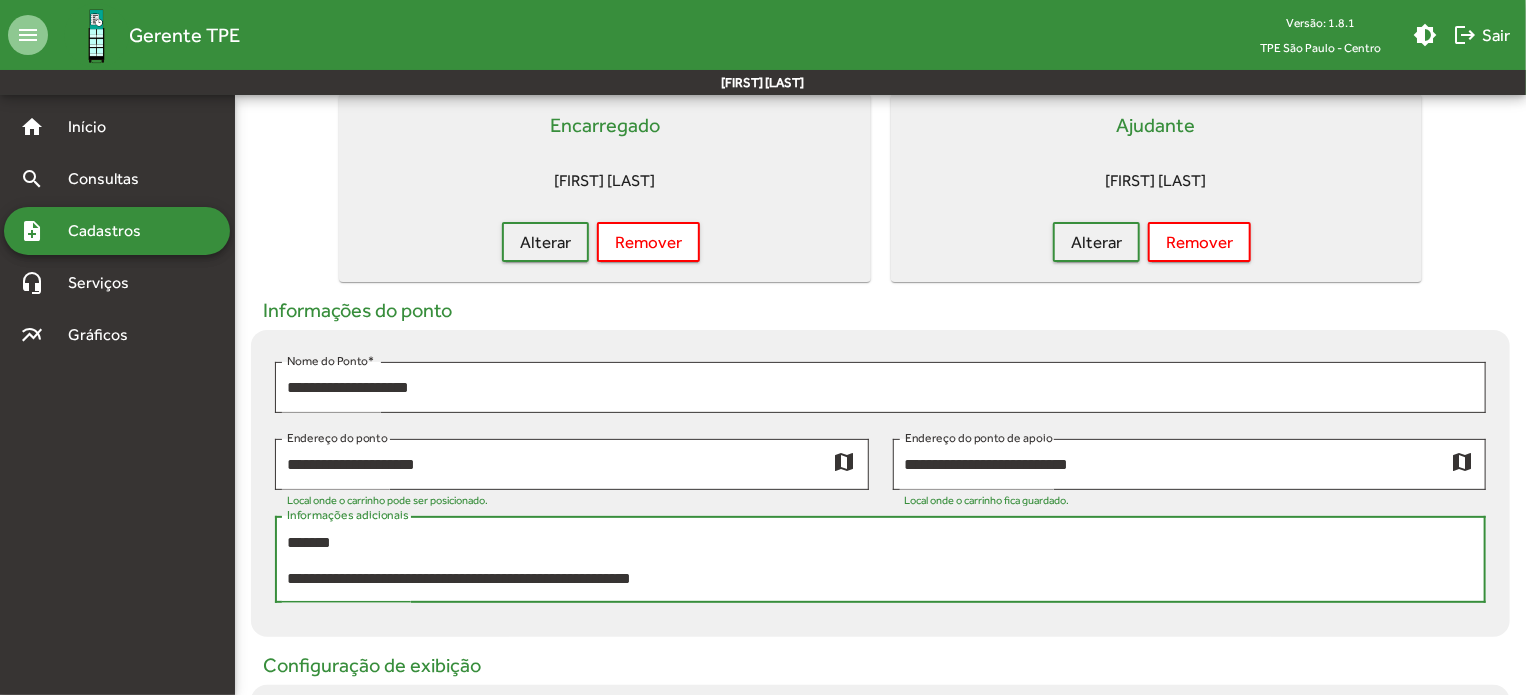 scroll, scrollTop: 0, scrollLeft: 0, axis: both 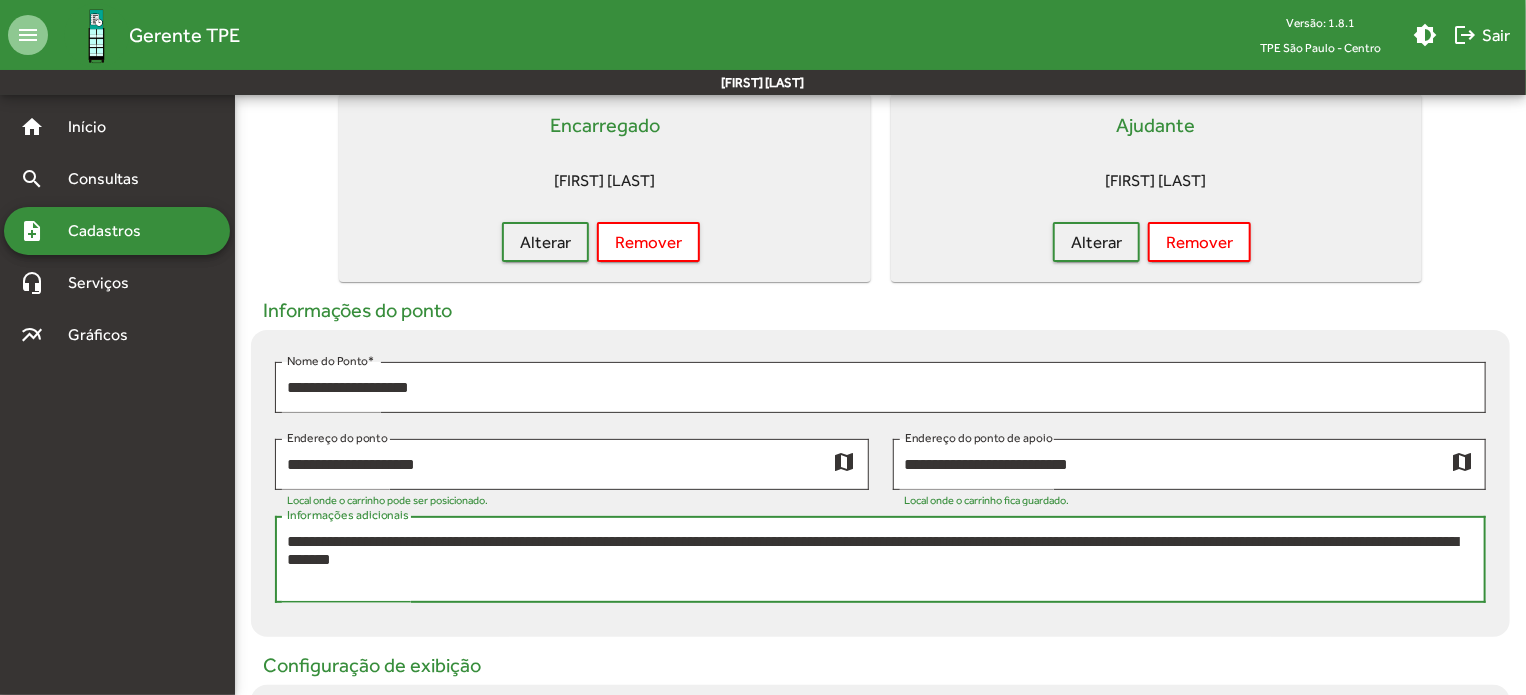 drag, startPoint x: 710, startPoint y: 578, endPoint x: 400, endPoint y: 559, distance: 310.58173 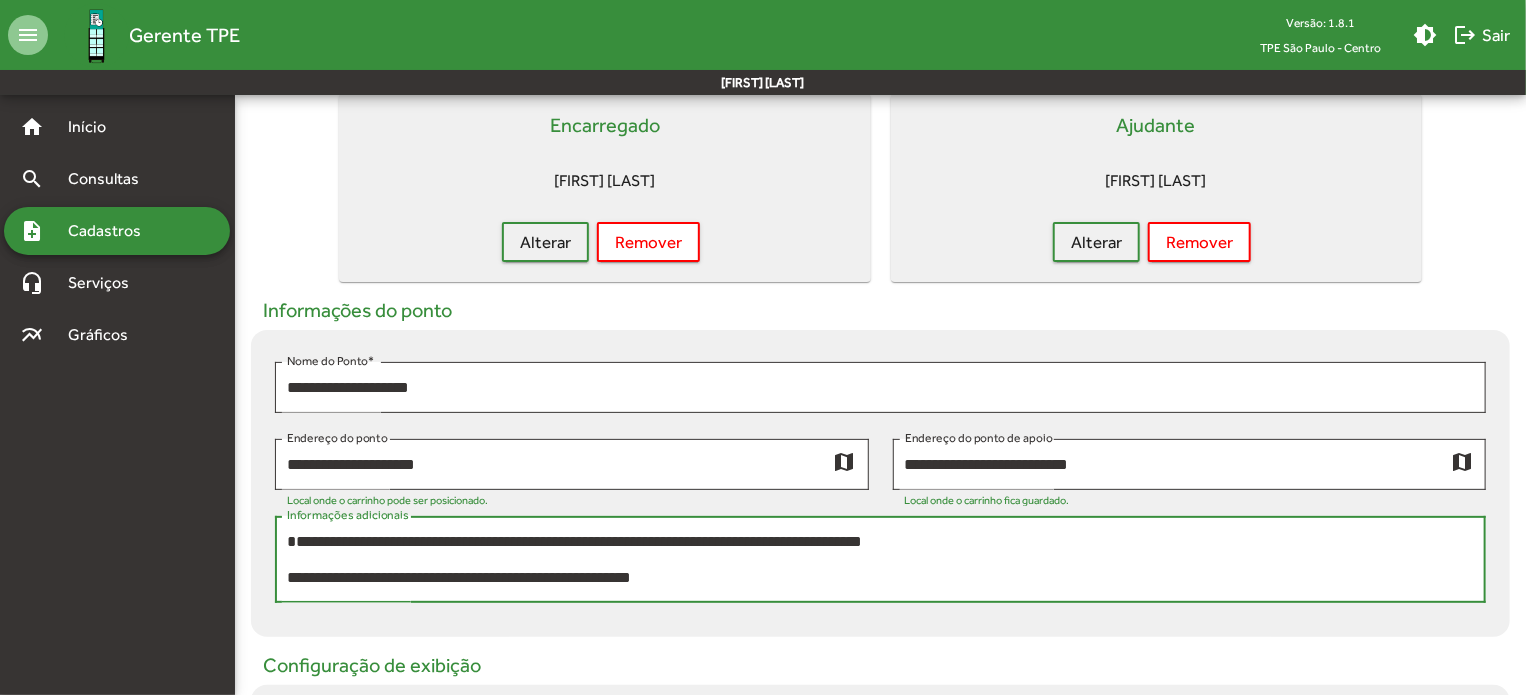 click on "**********" at bounding box center [880, 560] 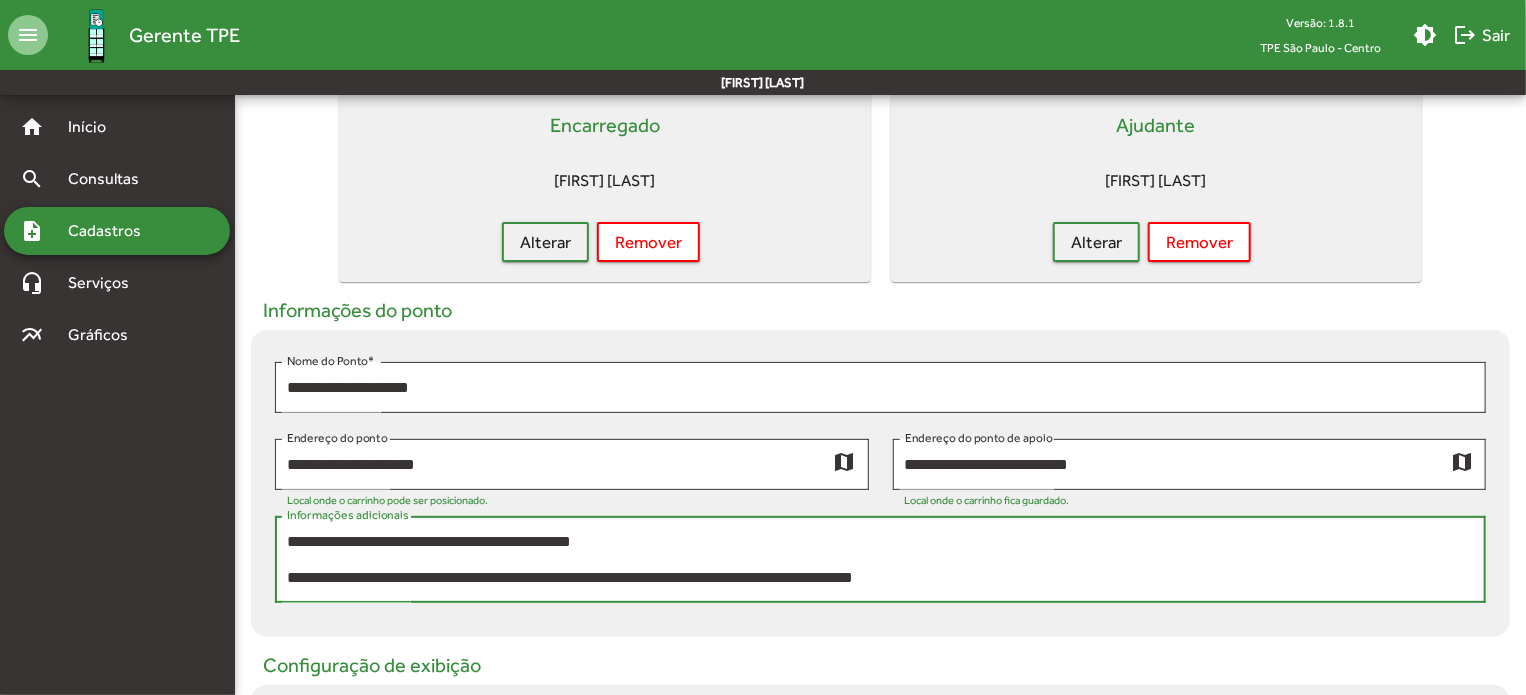 click on "**********" at bounding box center [880, 560] 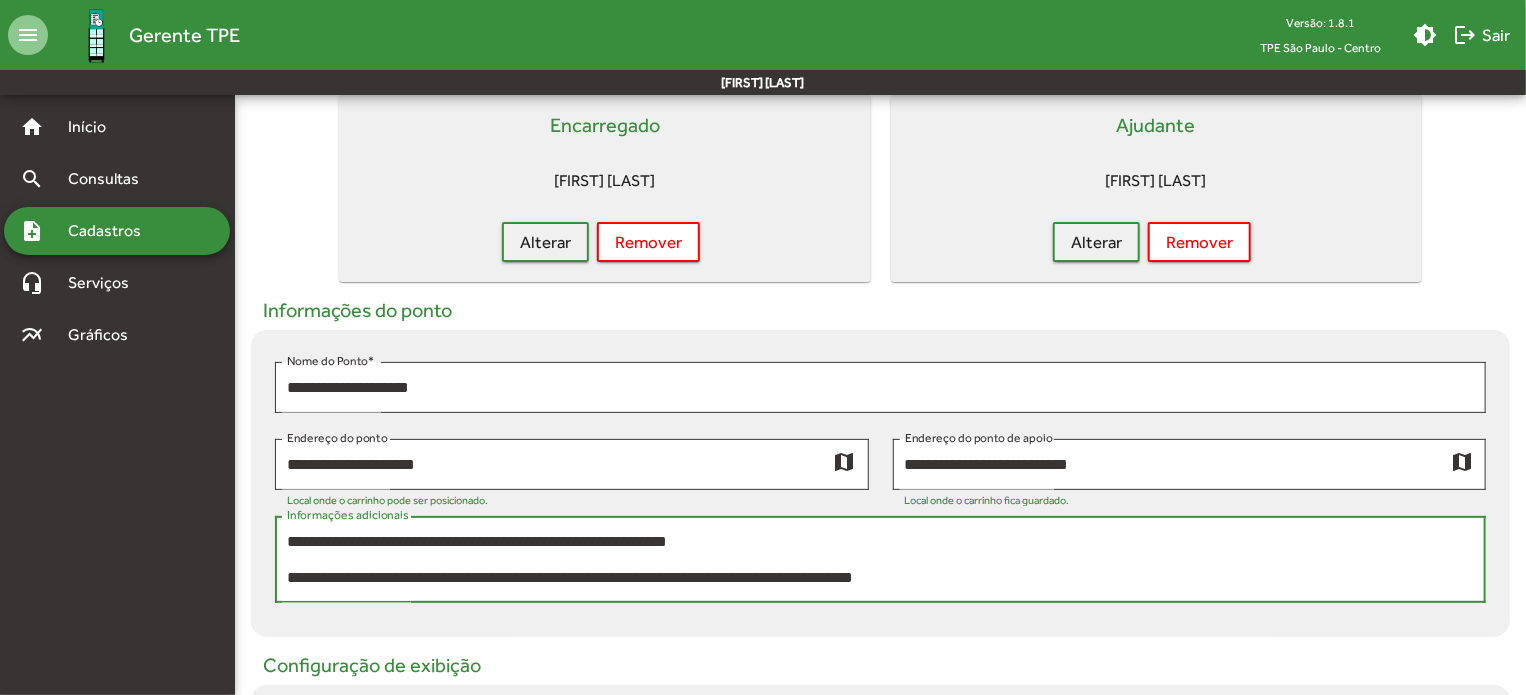 click on "**********" at bounding box center [880, 560] 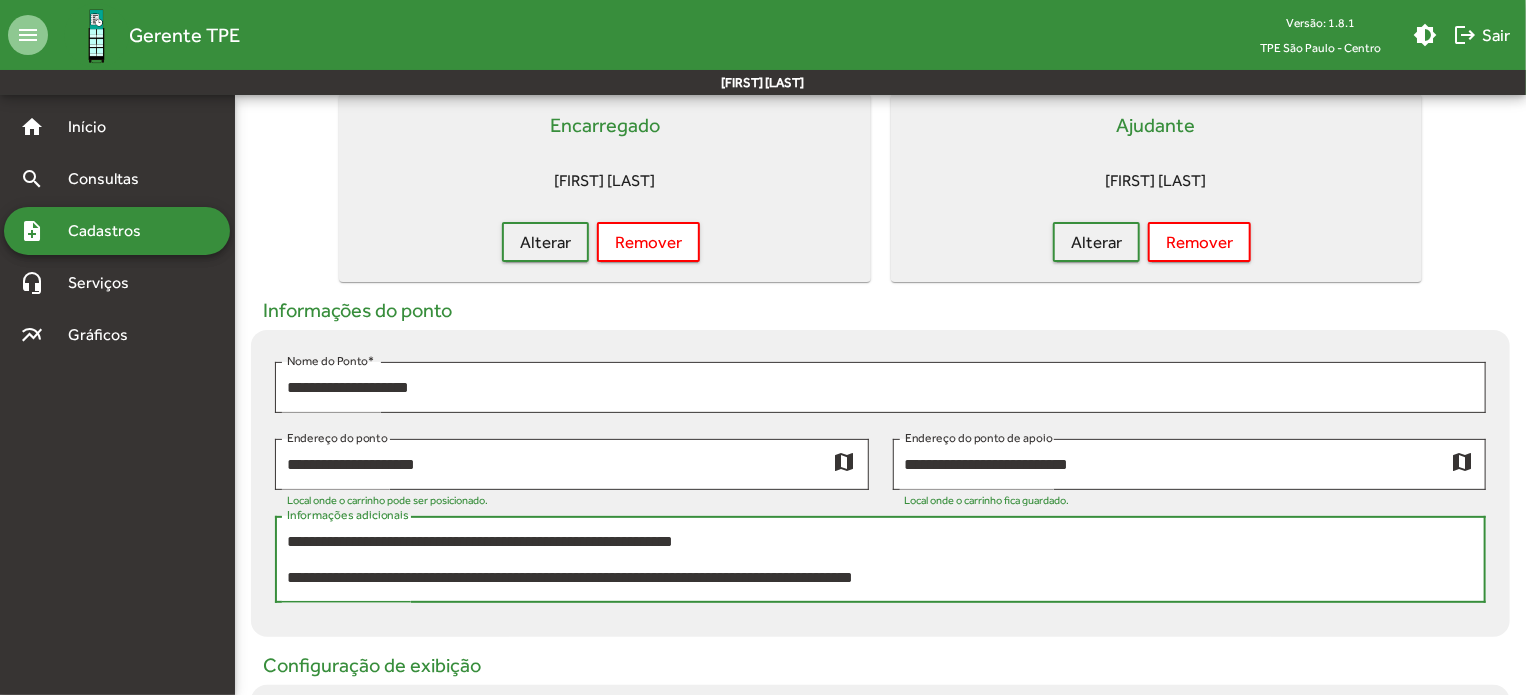 click on "**********" at bounding box center [880, 560] 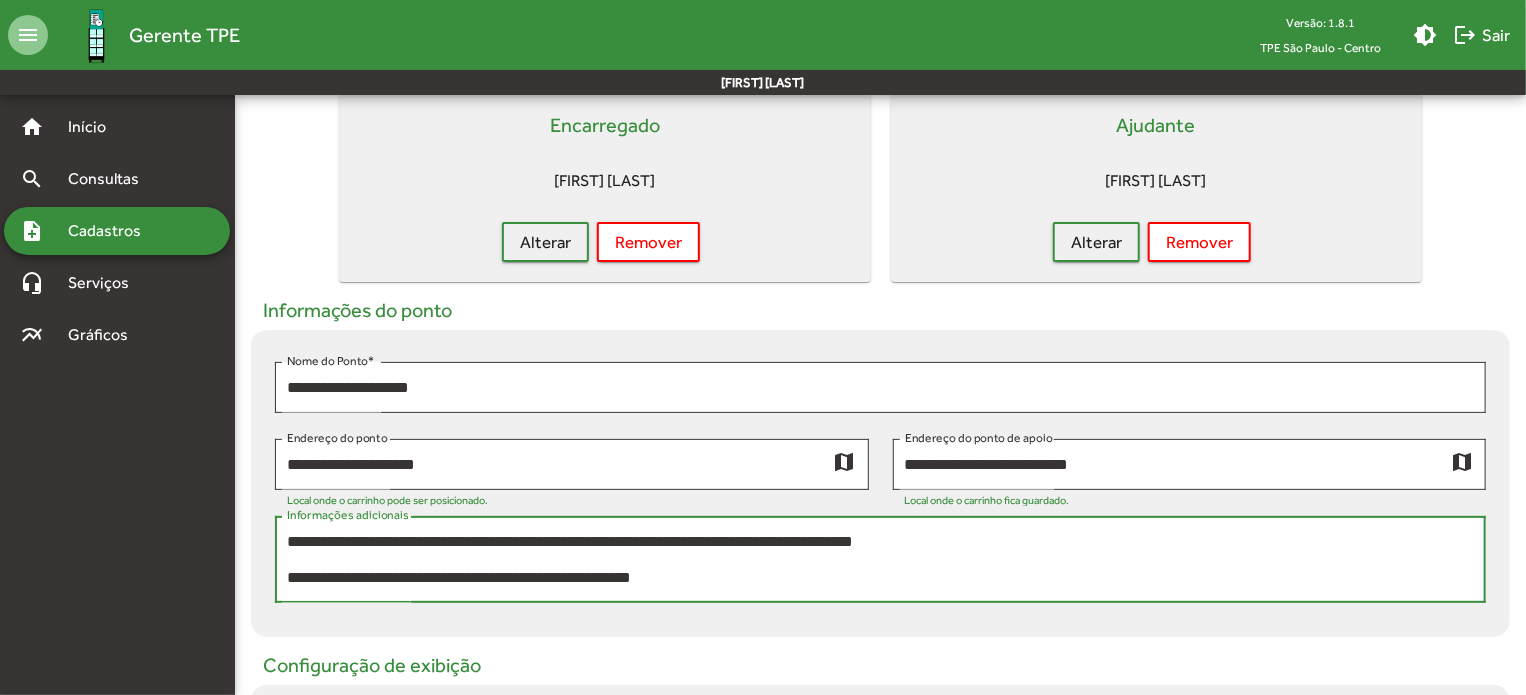 type on "**********" 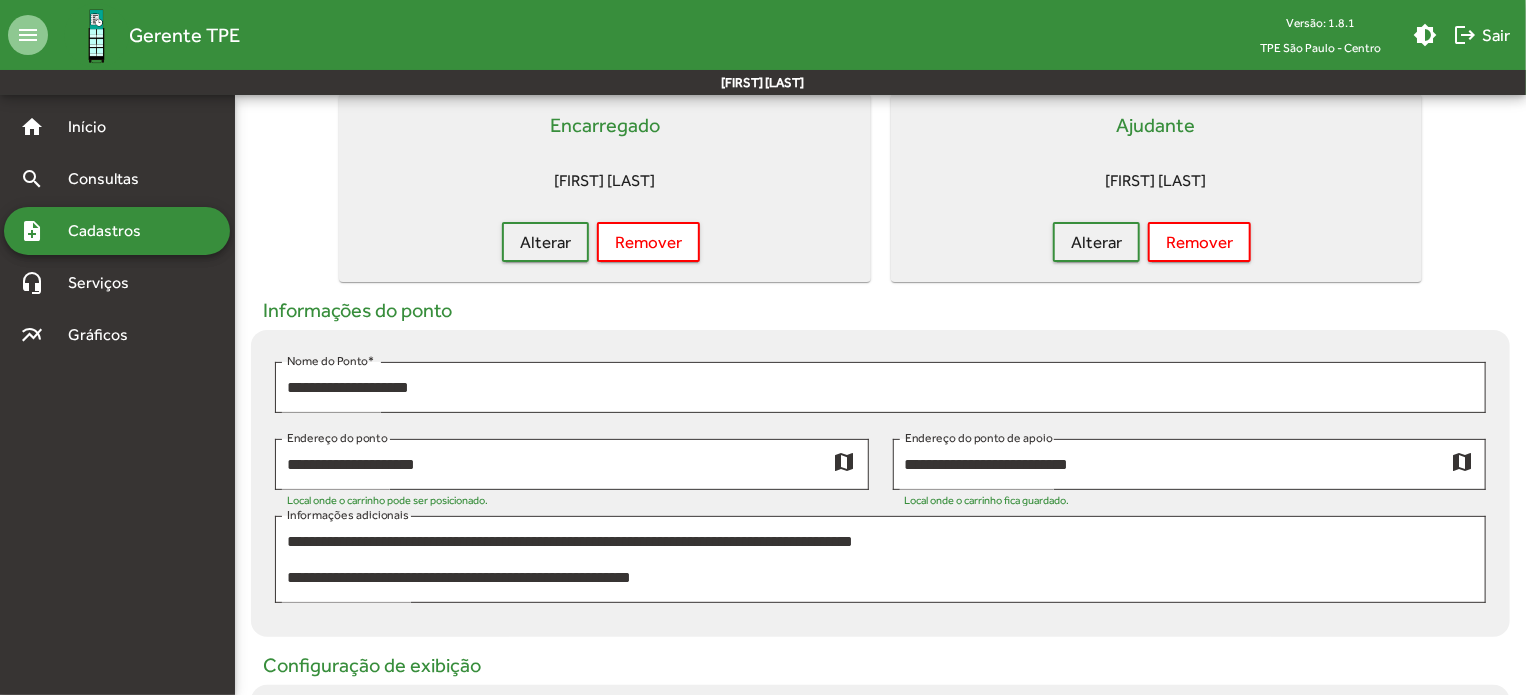 scroll, scrollTop: 300, scrollLeft: 0, axis: vertical 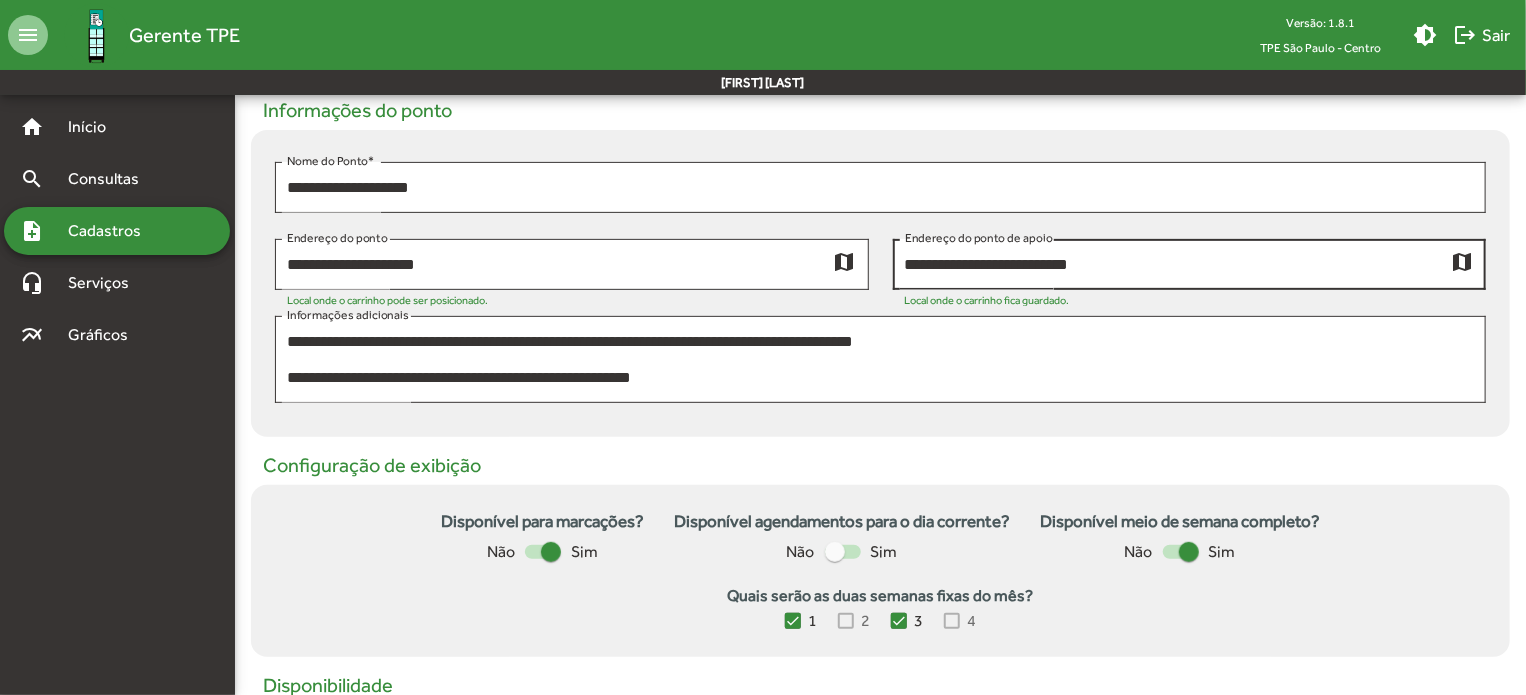 click on "map" 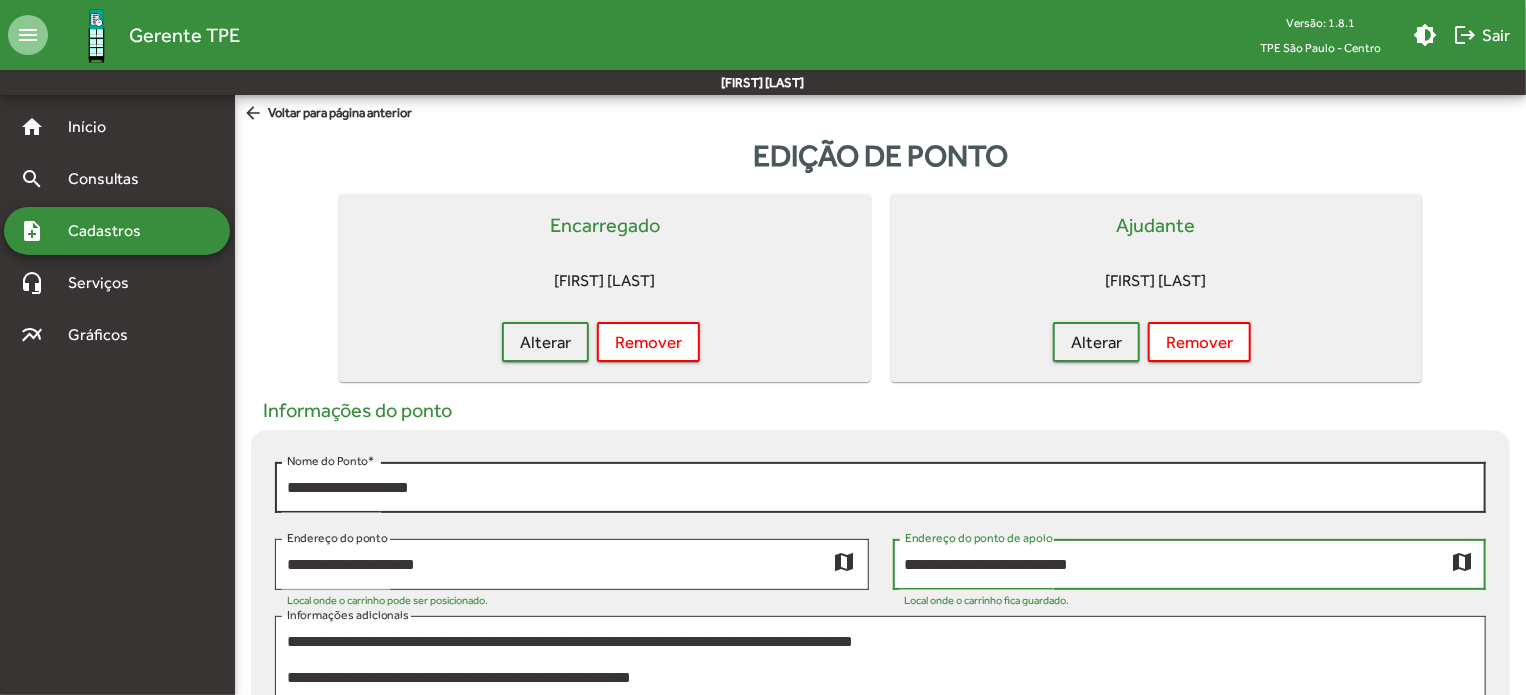 scroll, scrollTop: 200, scrollLeft: 0, axis: vertical 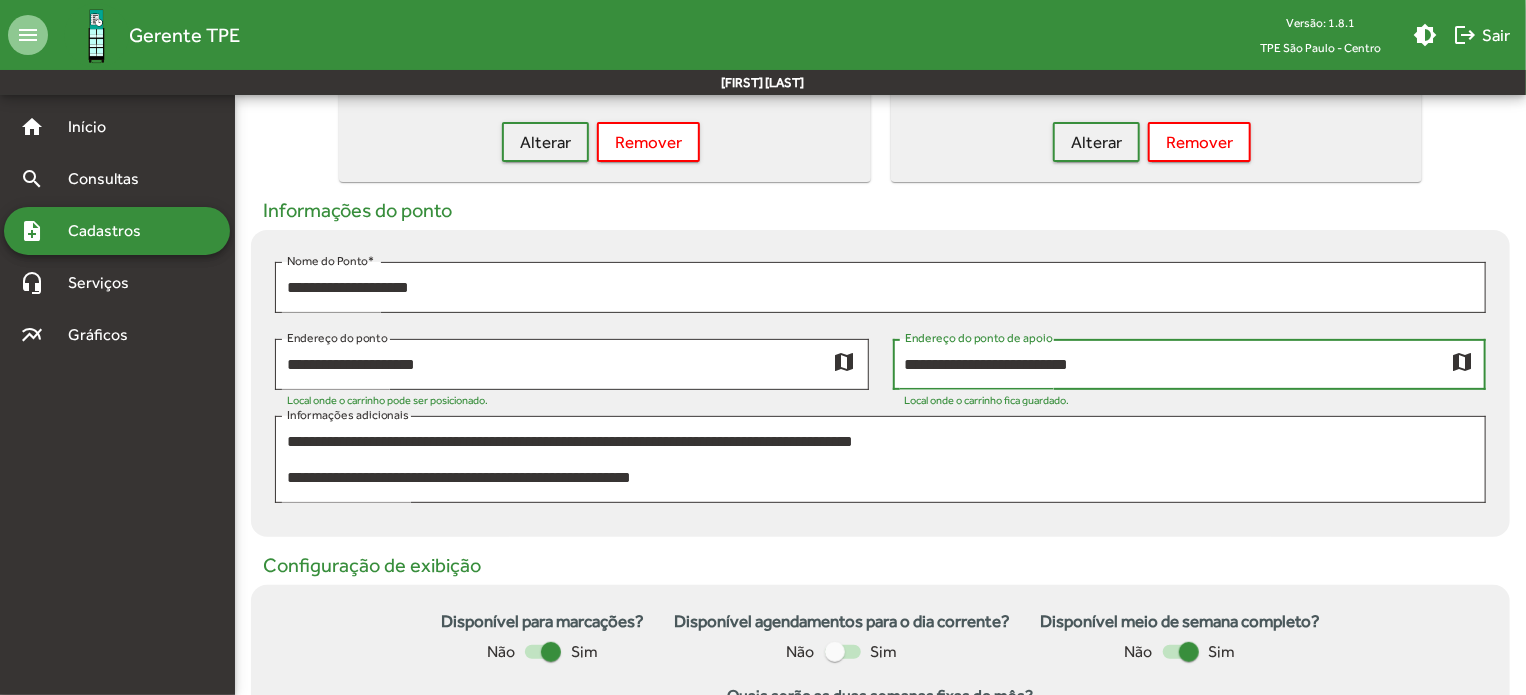 click on "**********" 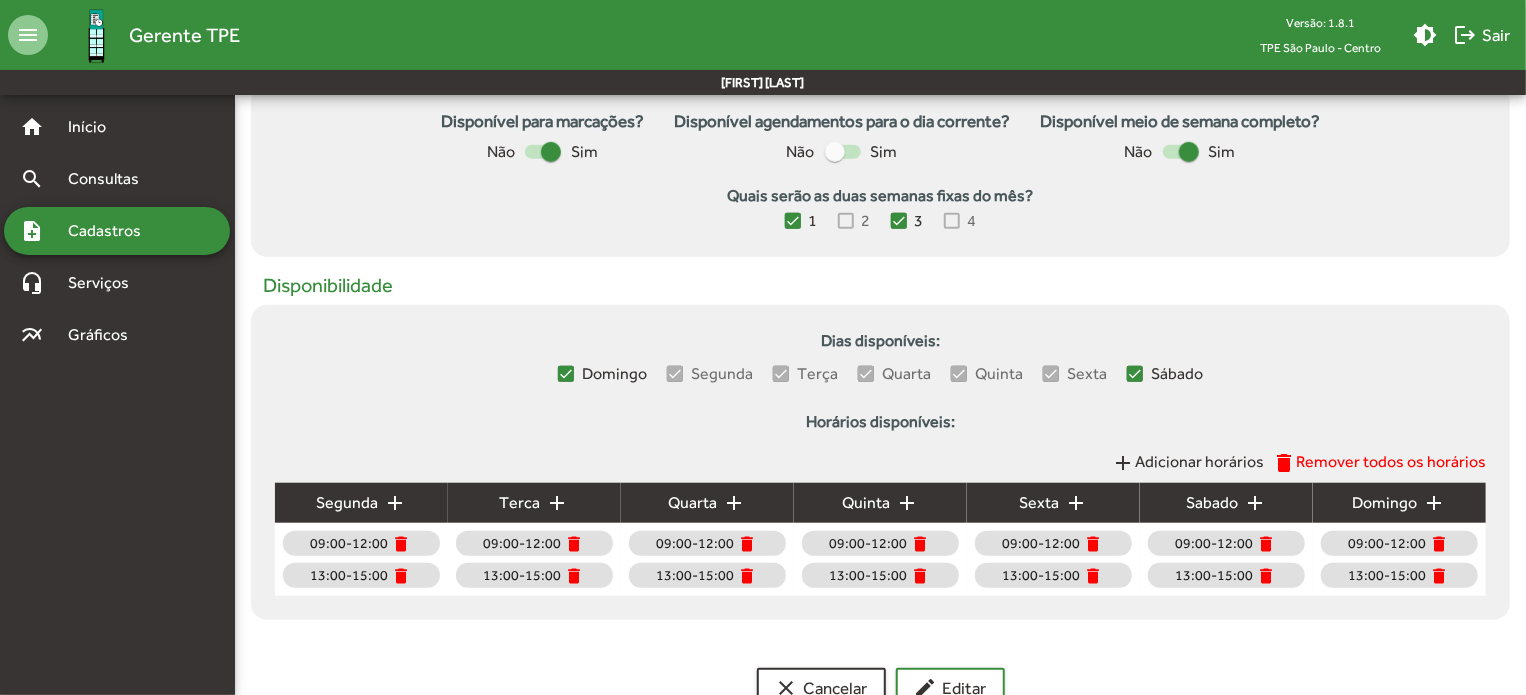 scroll, scrollTop: 760, scrollLeft: 0, axis: vertical 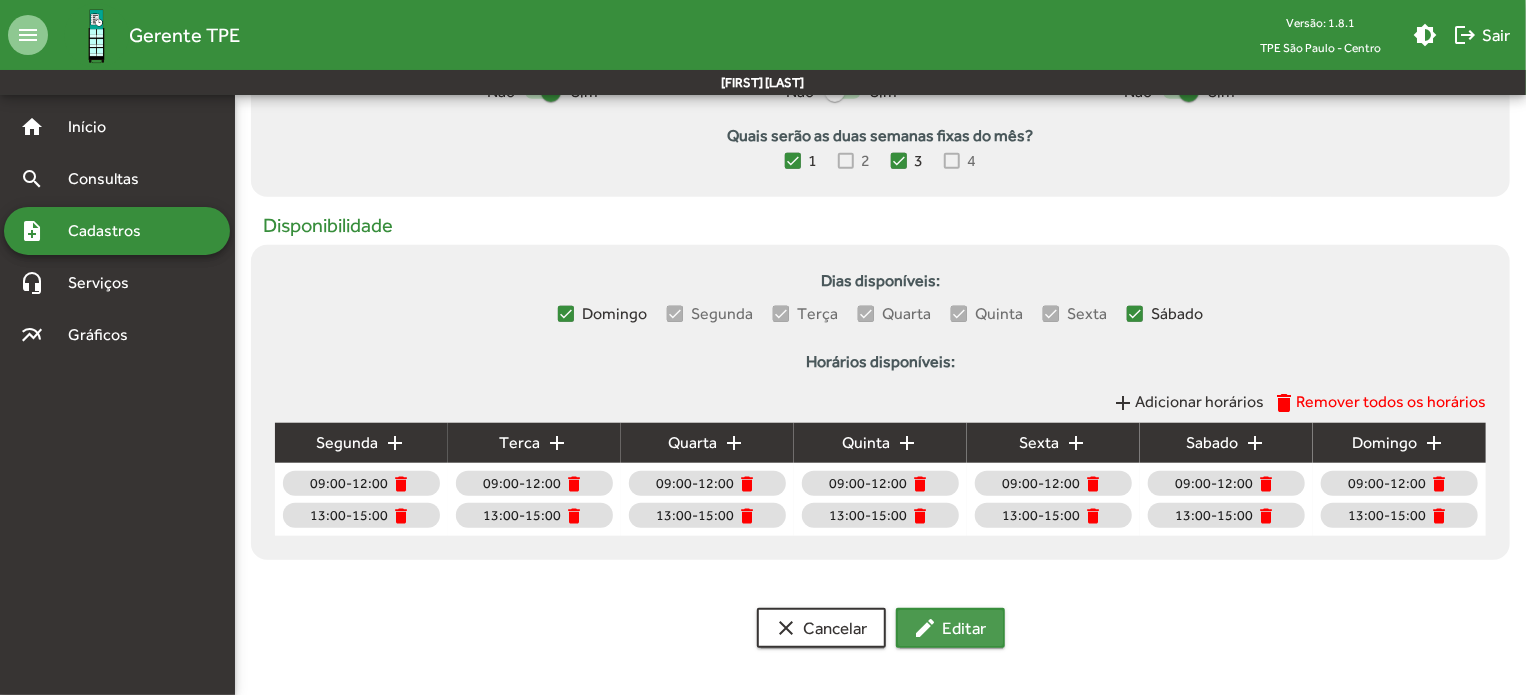 click on "edit  Editar" 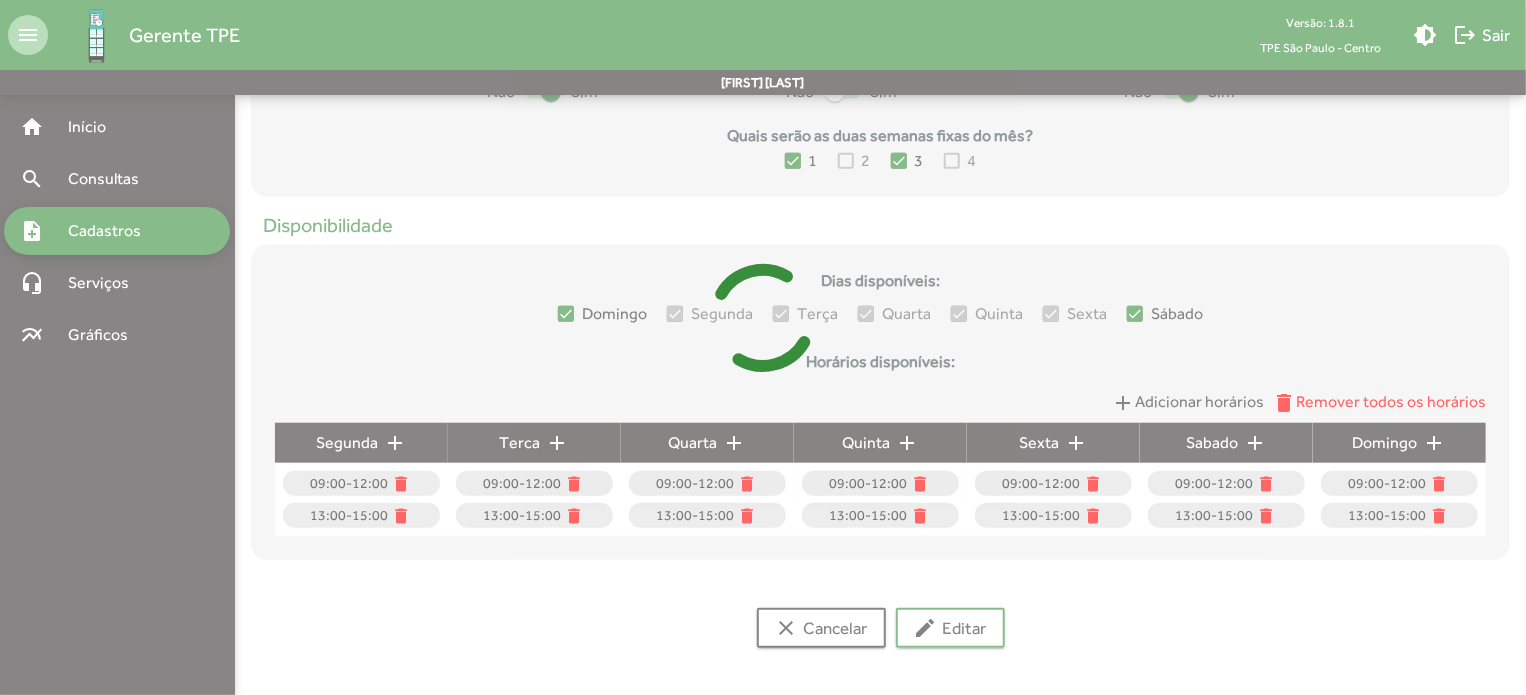 scroll, scrollTop: 0, scrollLeft: 0, axis: both 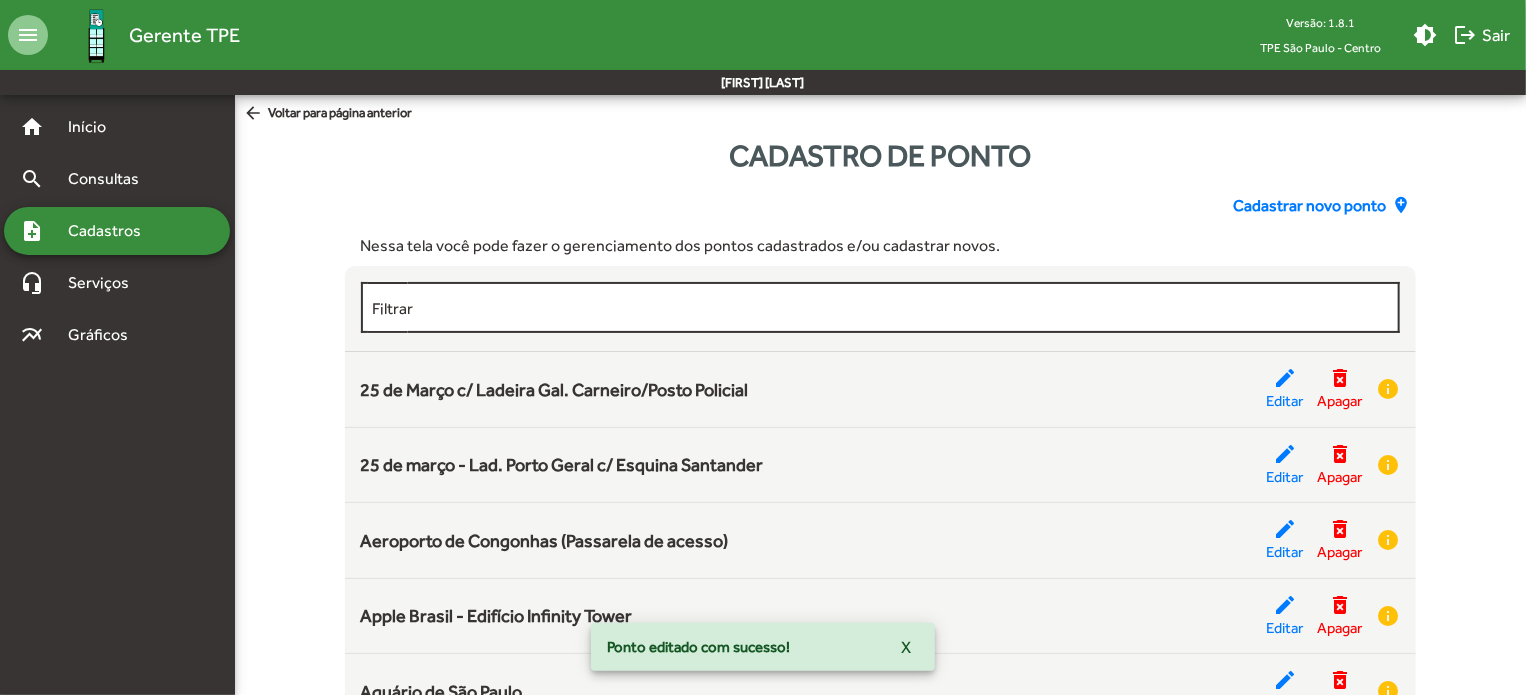drag, startPoint x: 508, startPoint y: 302, endPoint x: 384, endPoint y: 309, distance: 124.197426 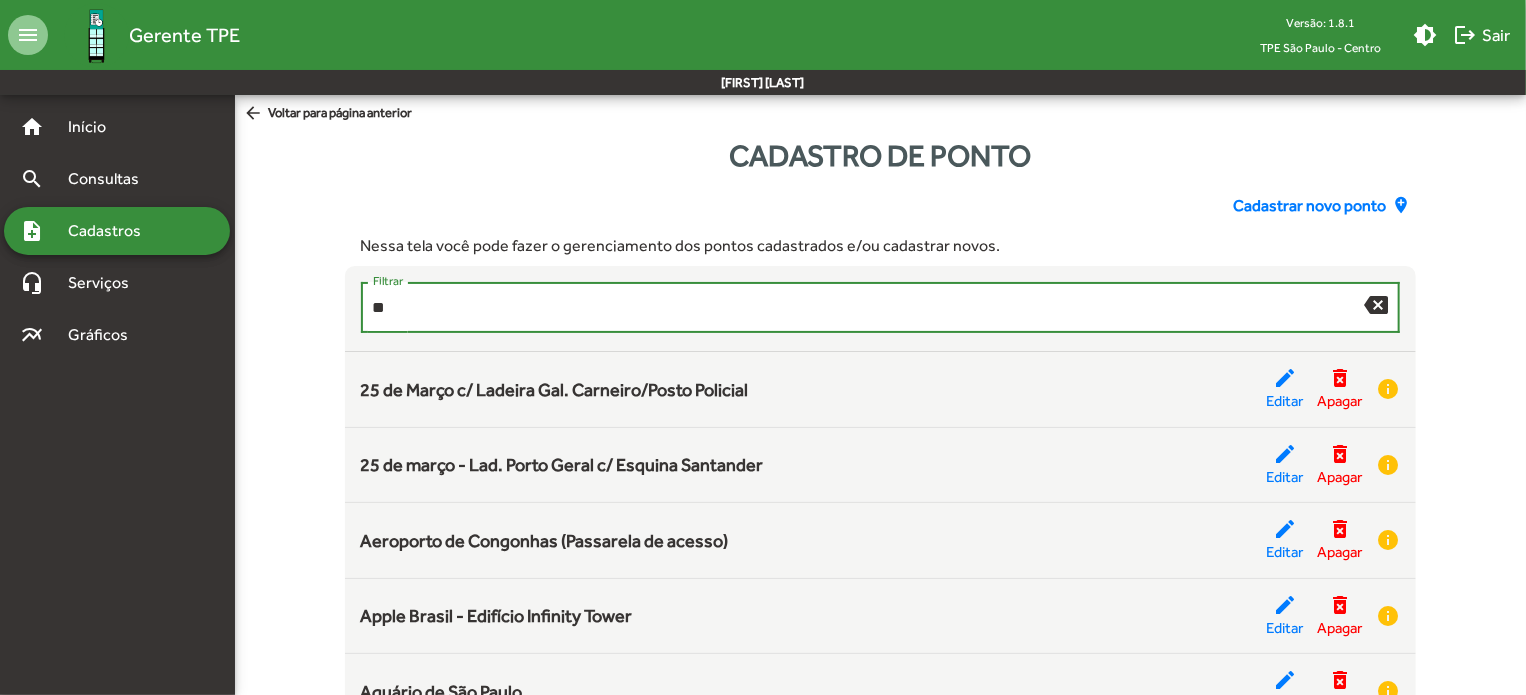 type on "***" 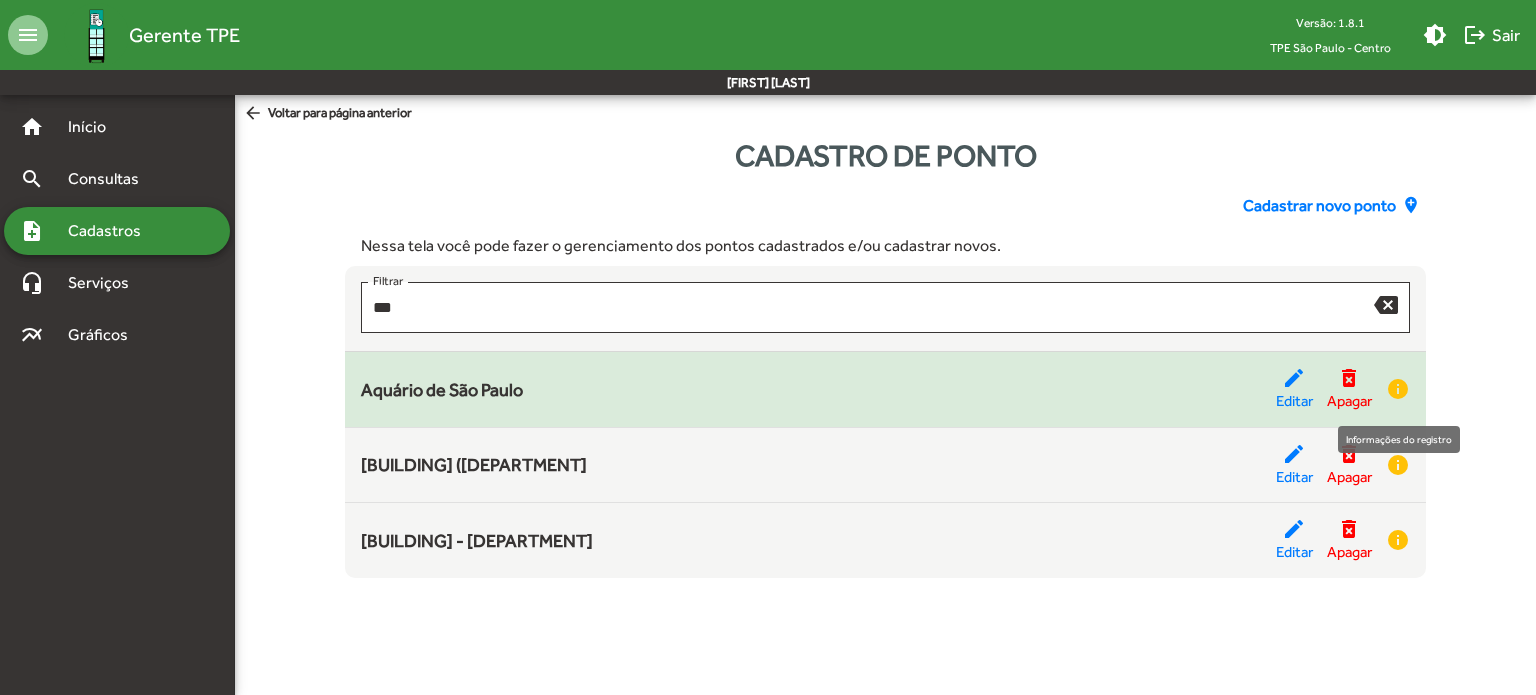 click on "info" 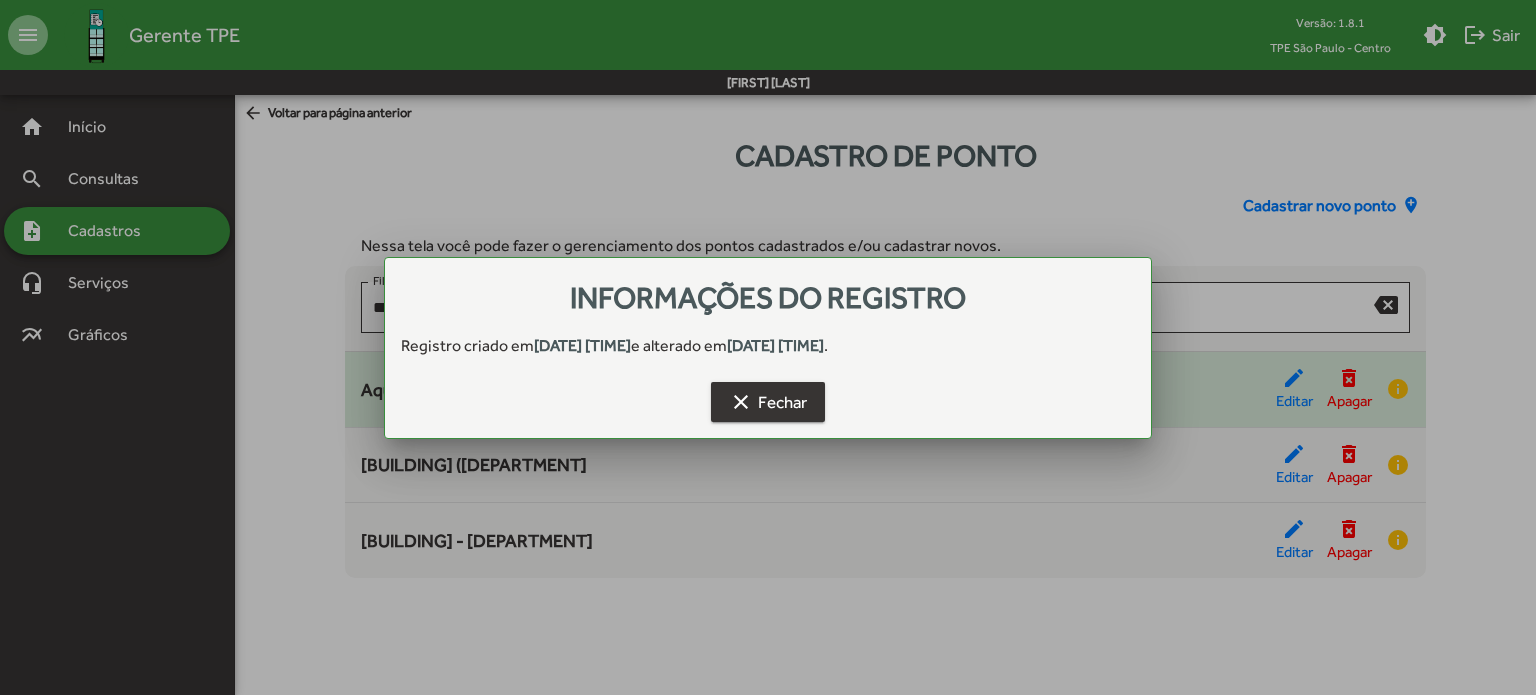 click on "clear  Fechar" at bounding box center [768, 402] 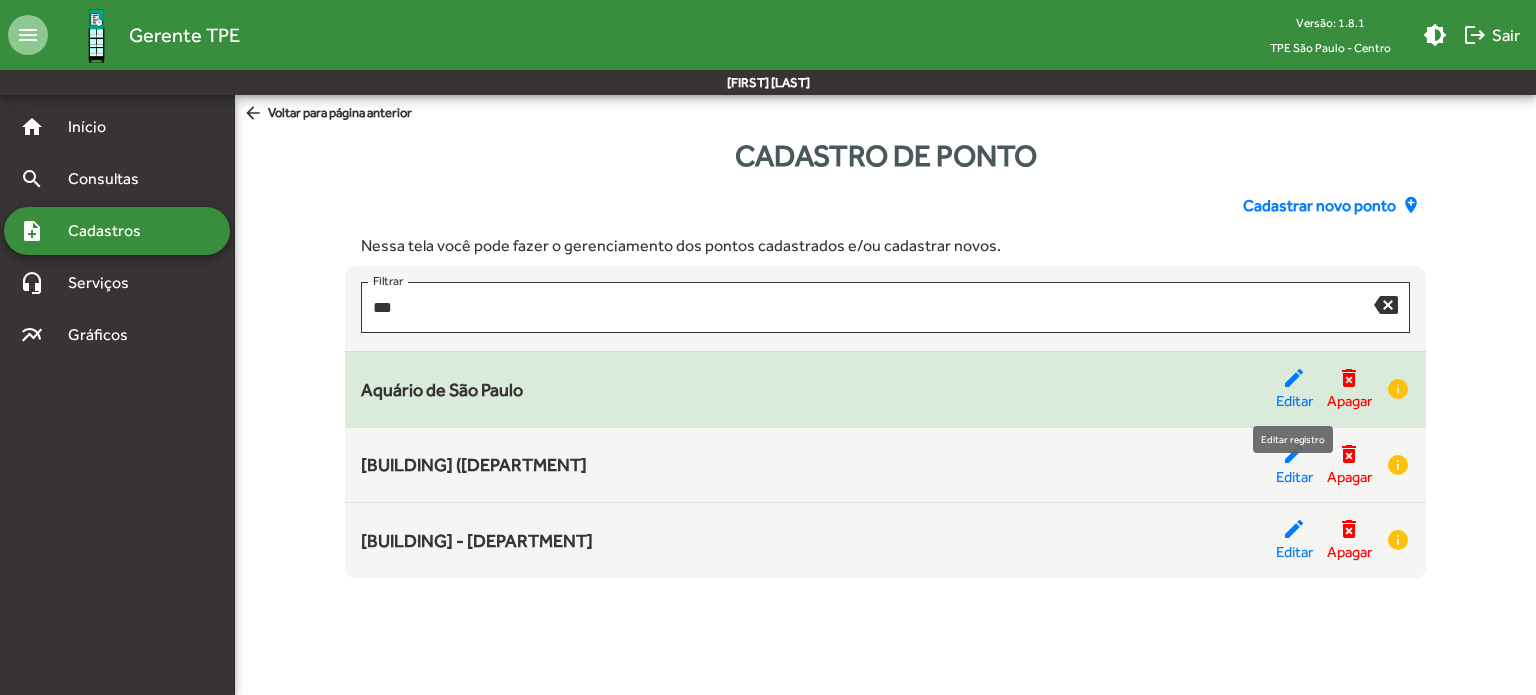 click on "edit" 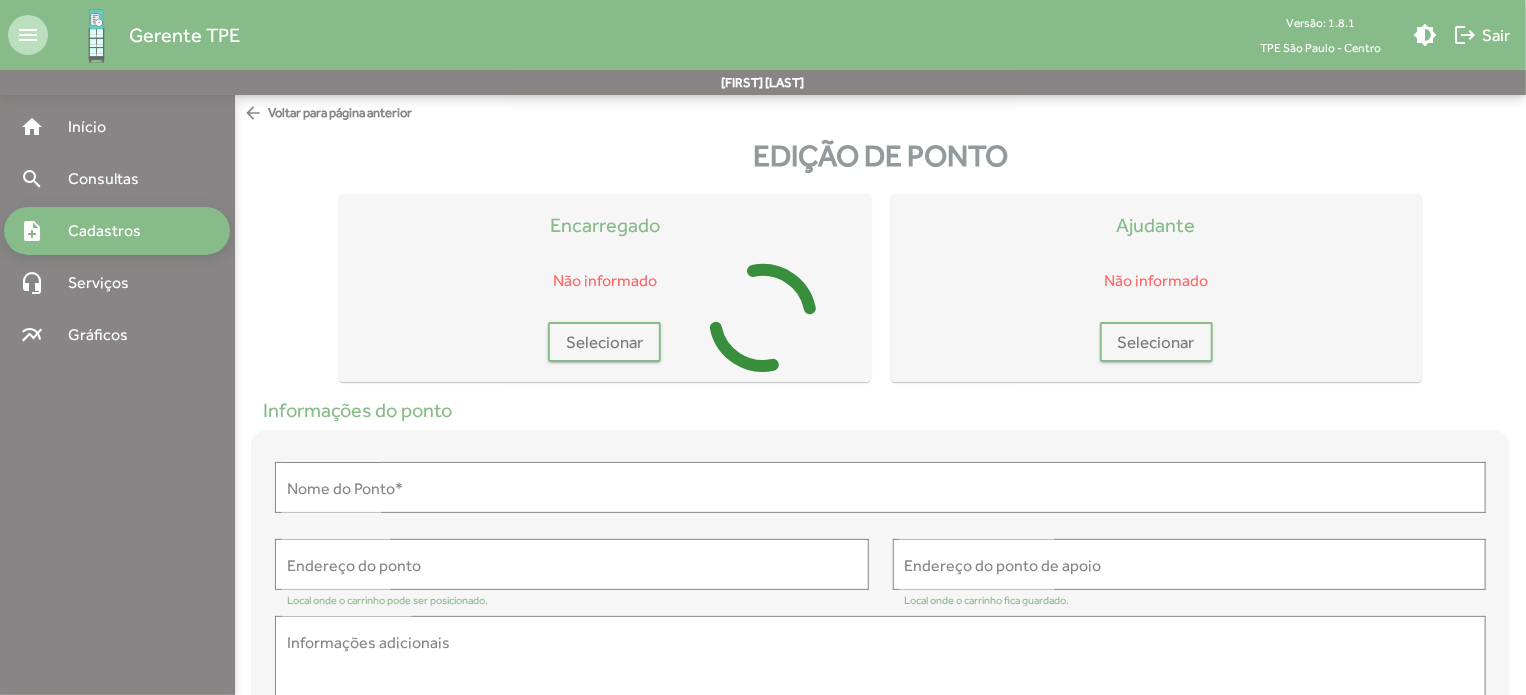 type on "**********" 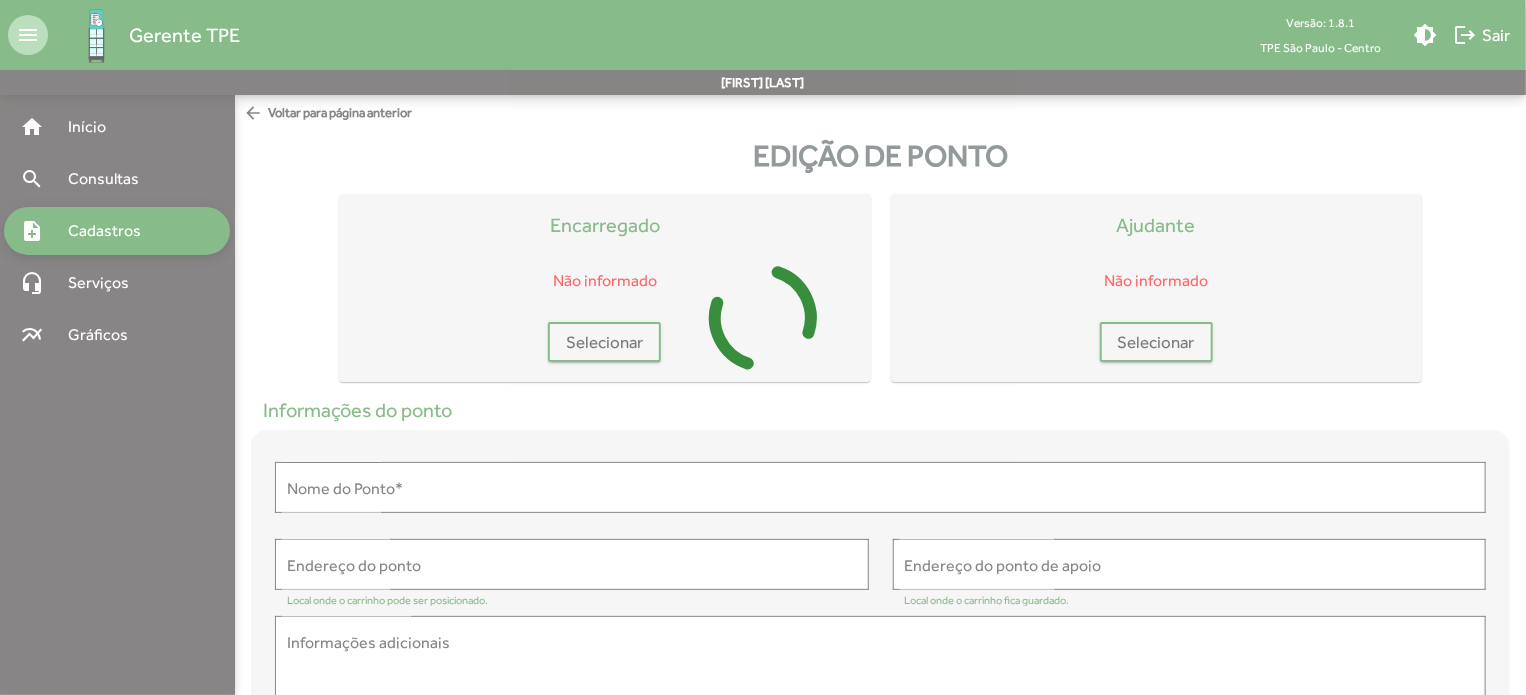 type on "**********" 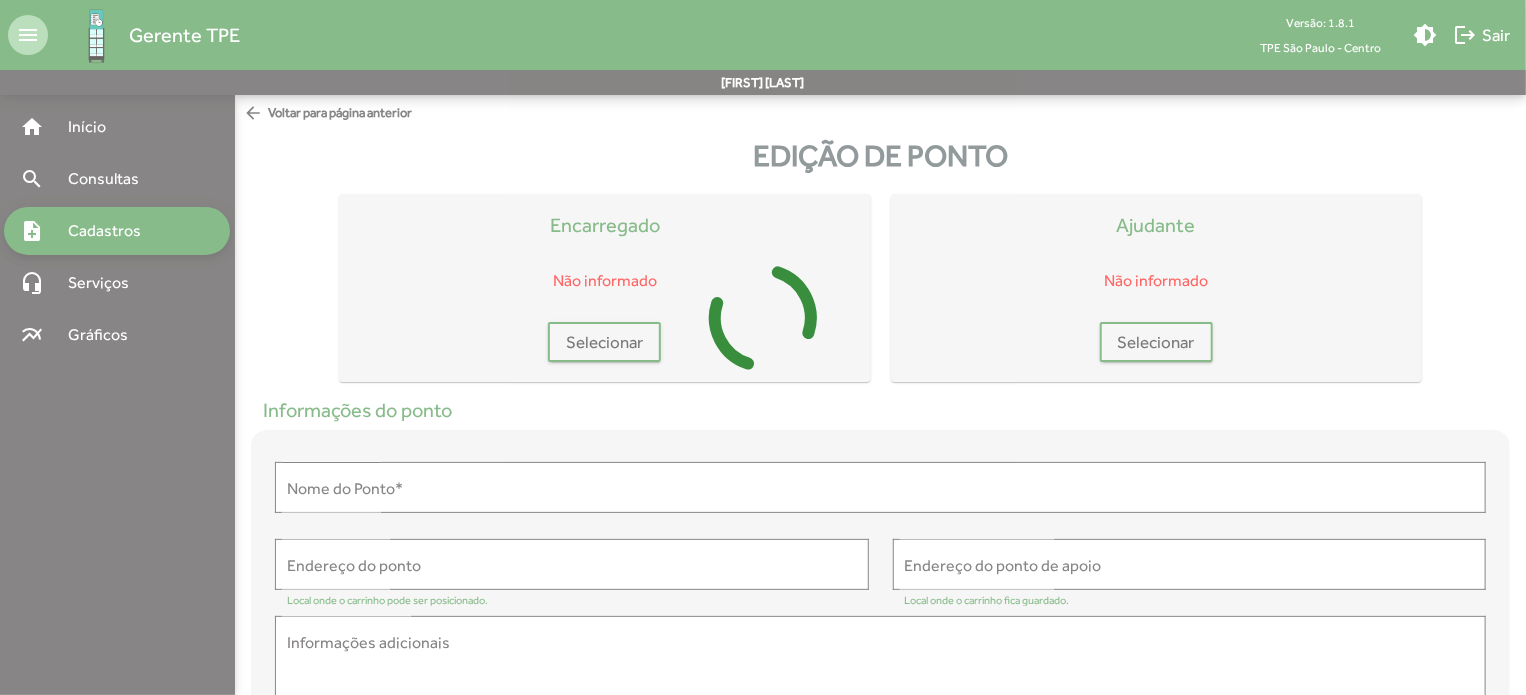 type on "**********" 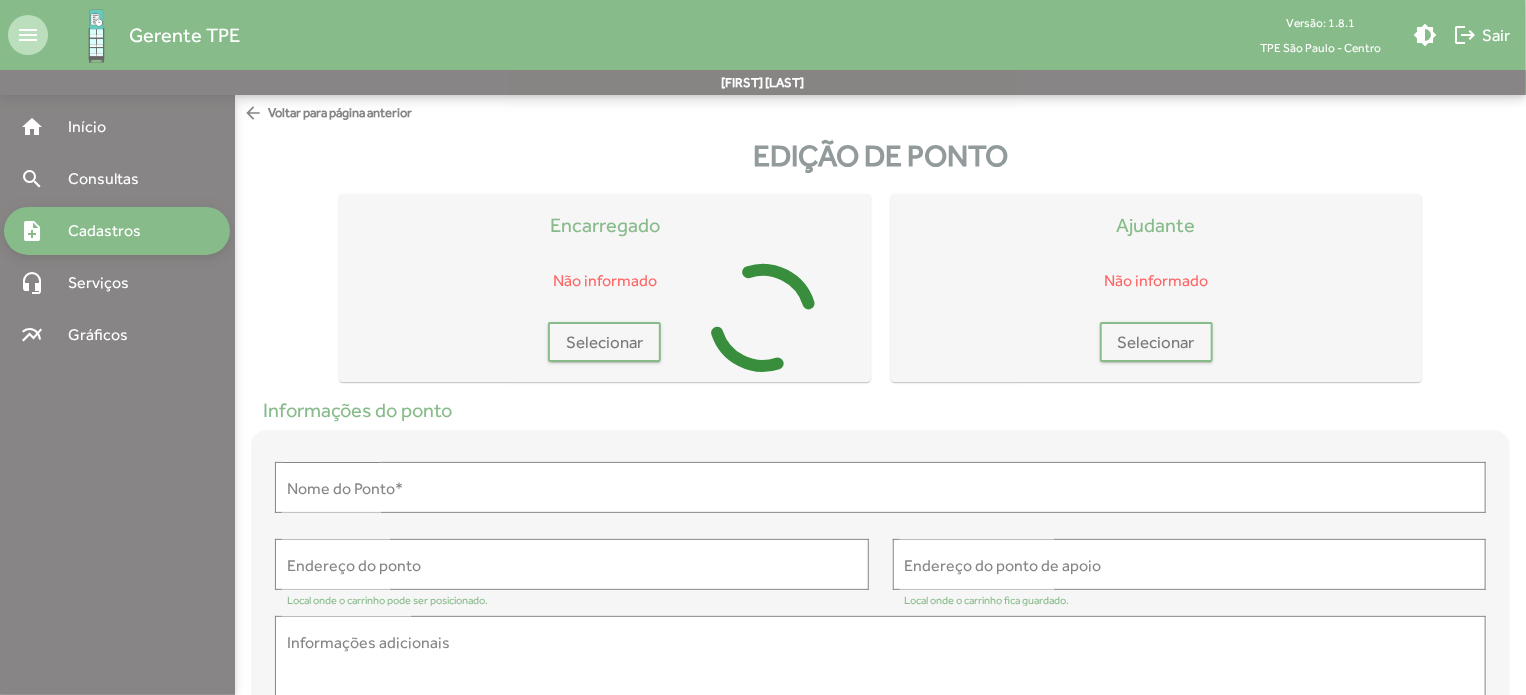 type on "**********" 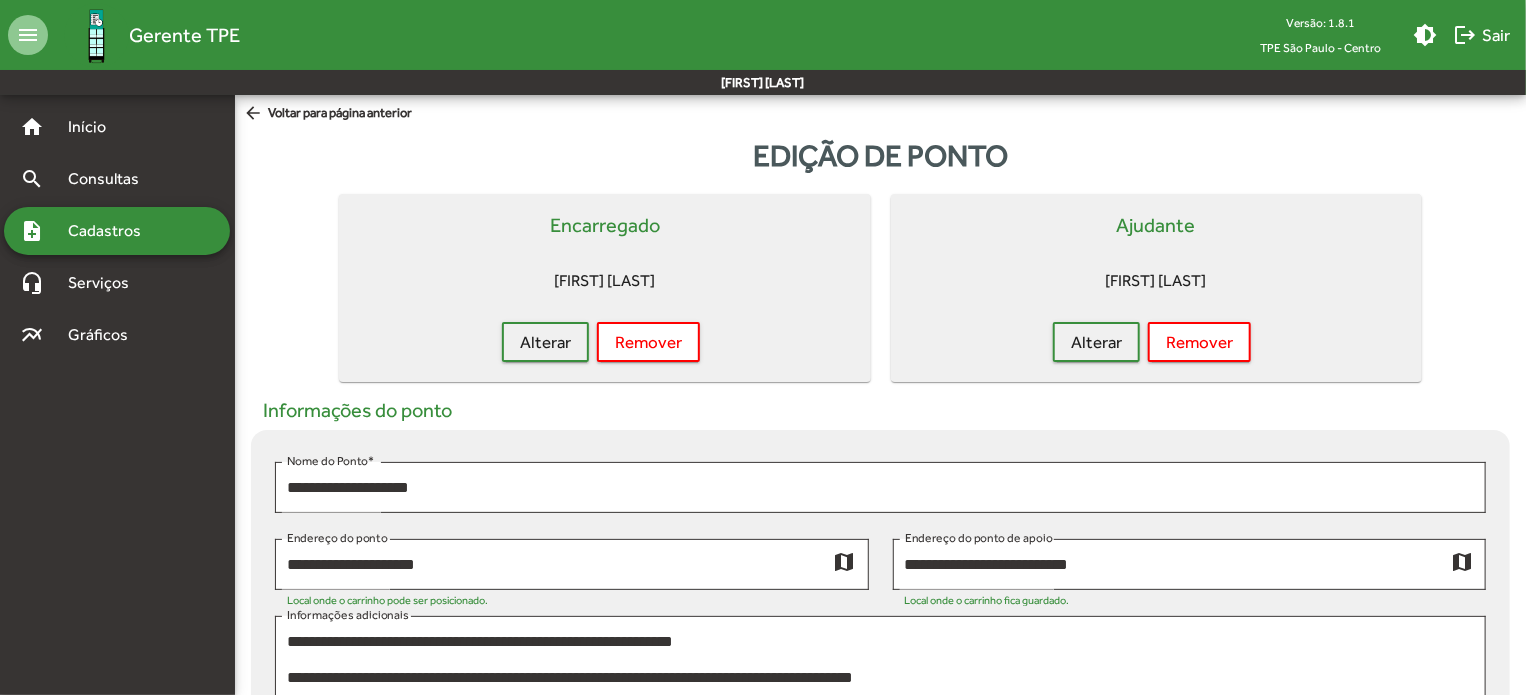 scroll, scrollTop: 200, scrollLeft: 0, axis: vertical 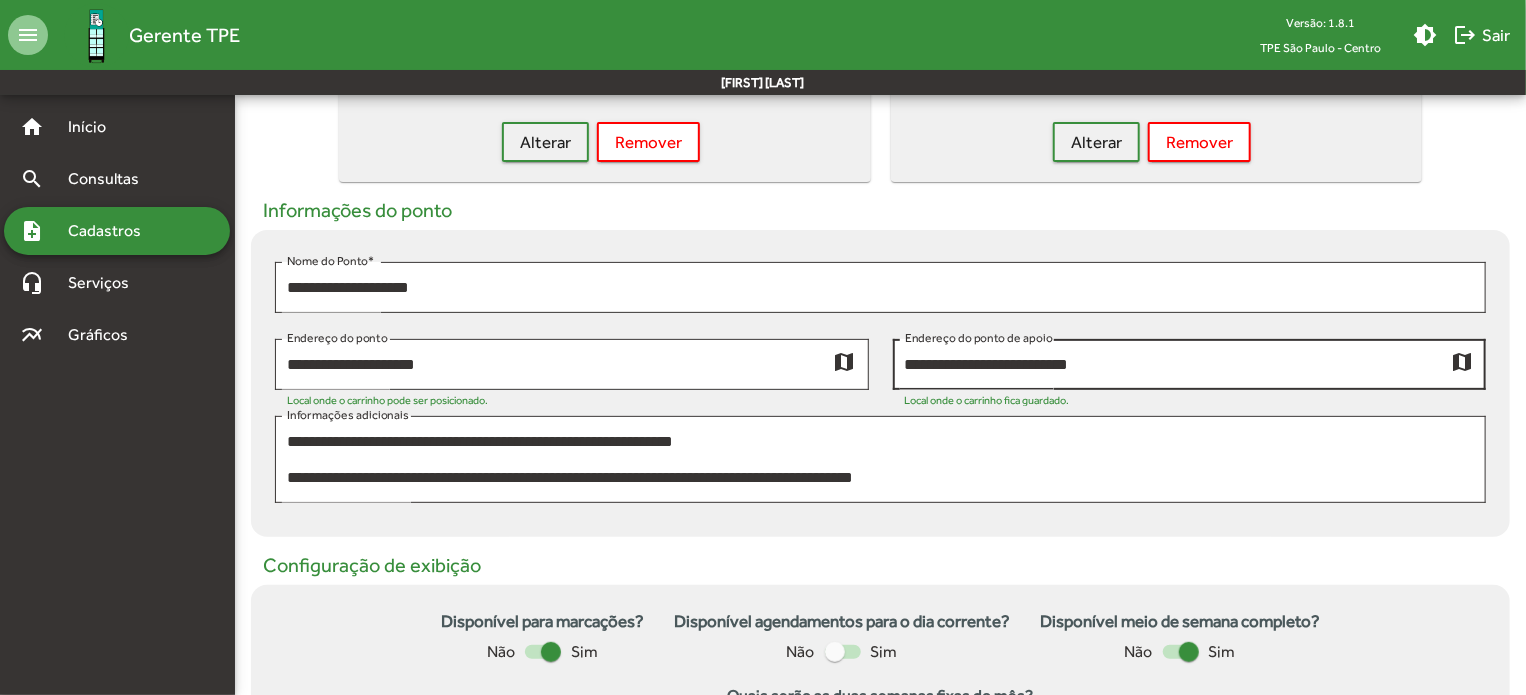 click on "**********" at bounding box center [1178, 365] 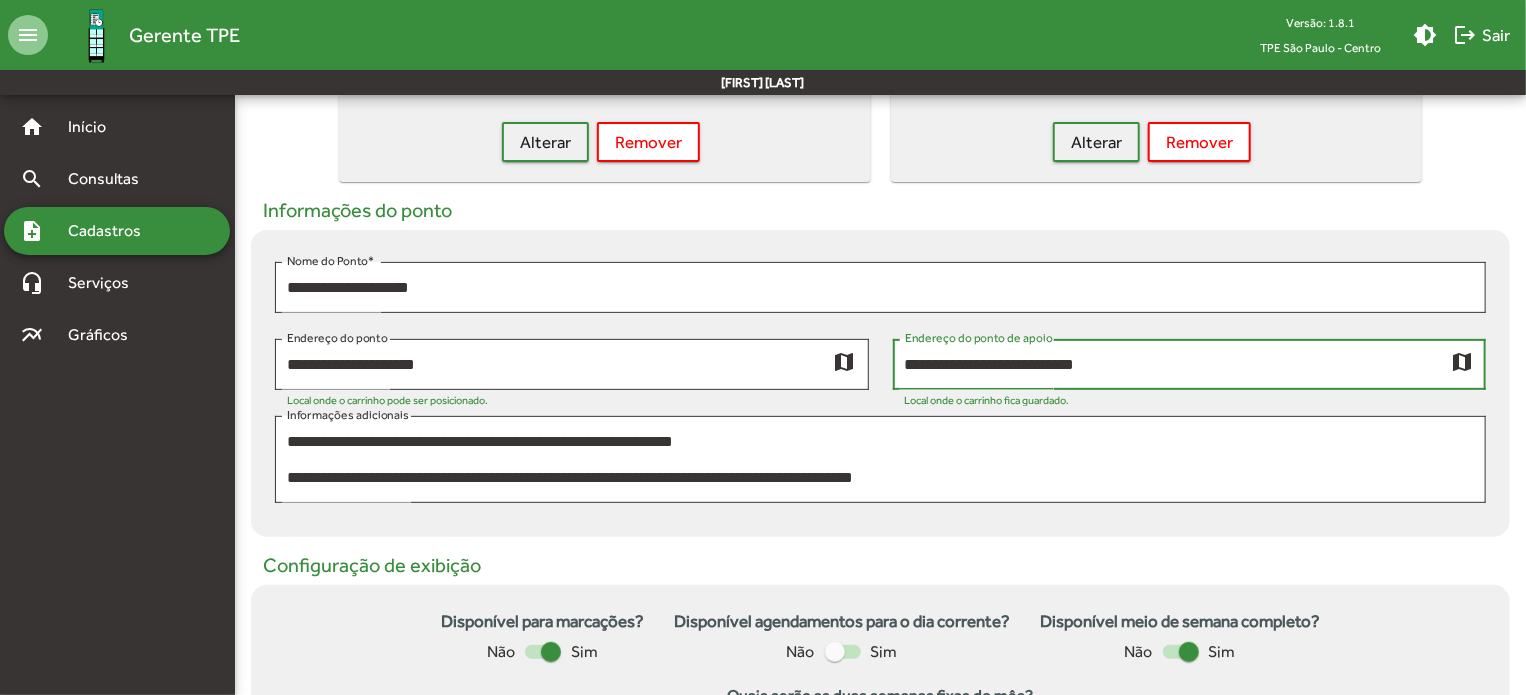 type on "**********" 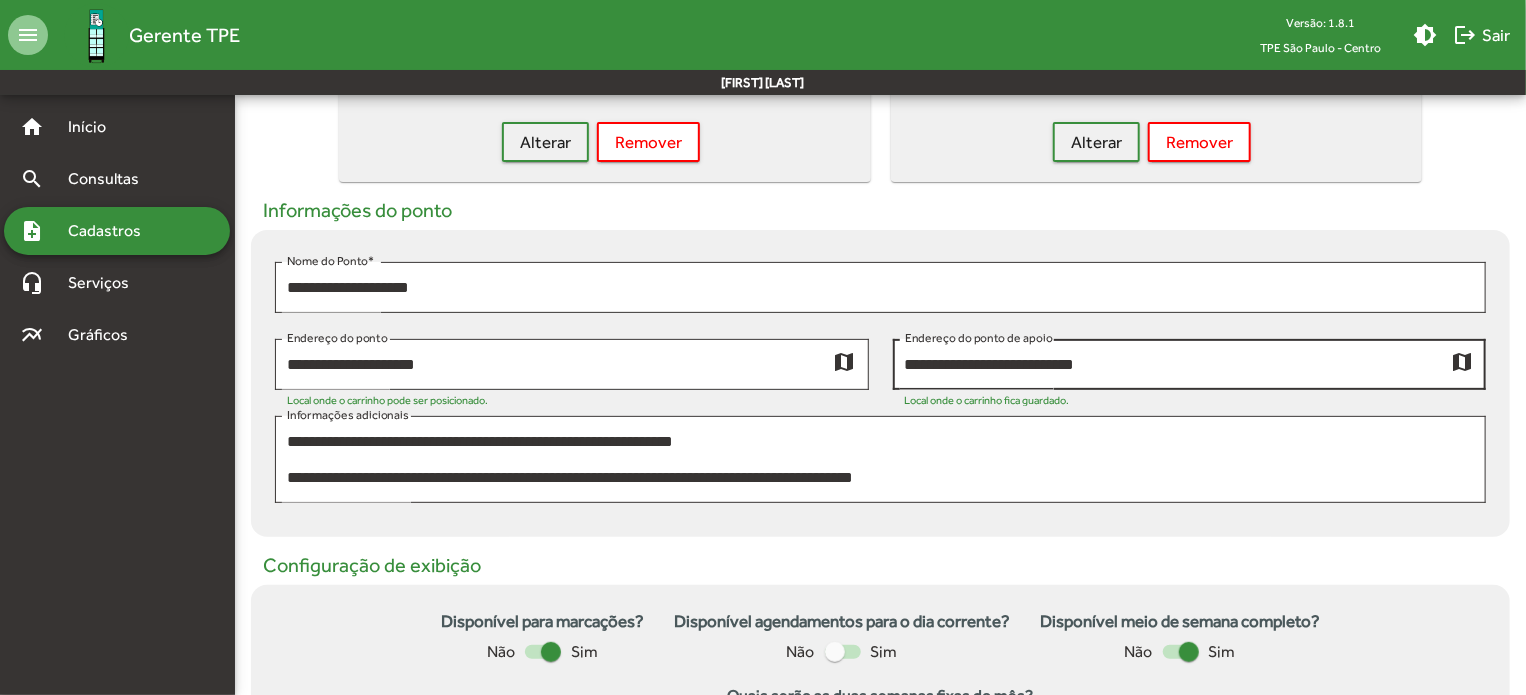 click on "map" 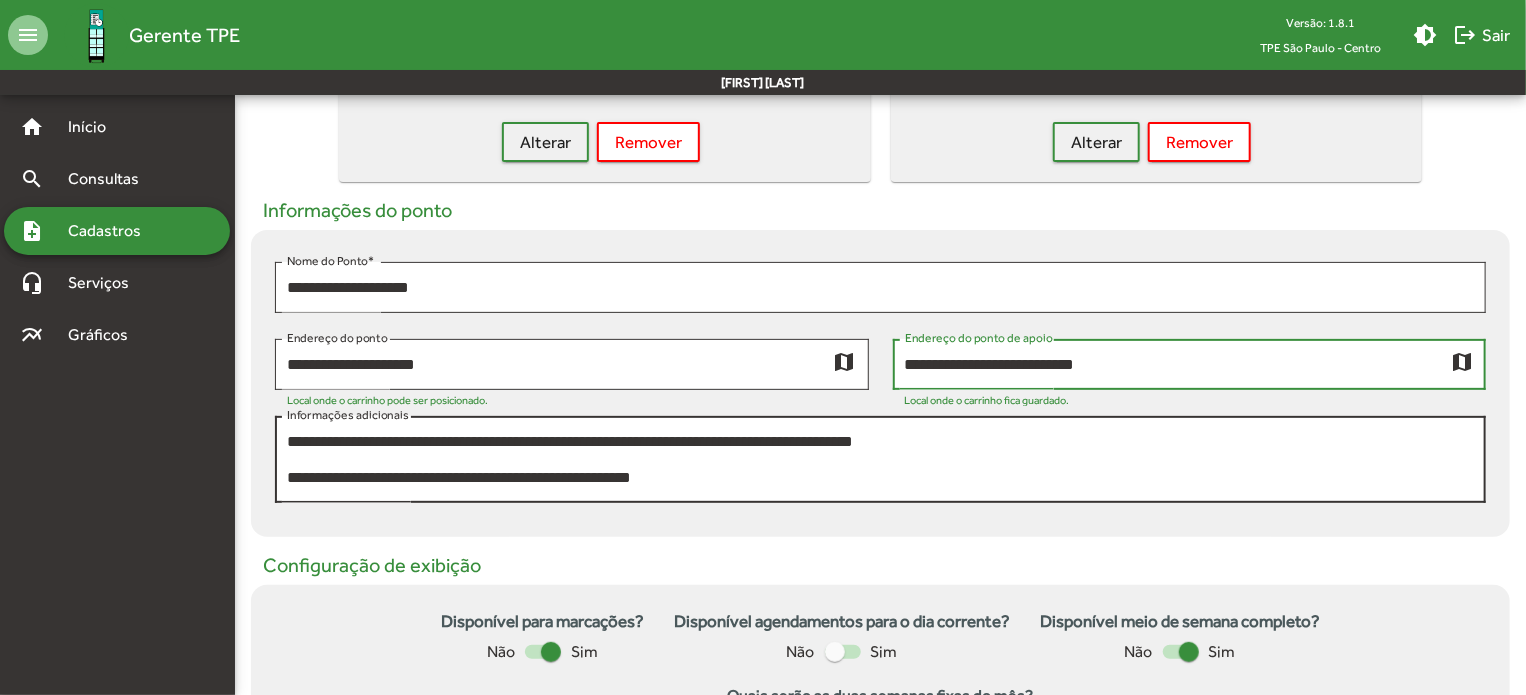 scroll, scrollTop: 0, scrollLeft: 0, axis: both 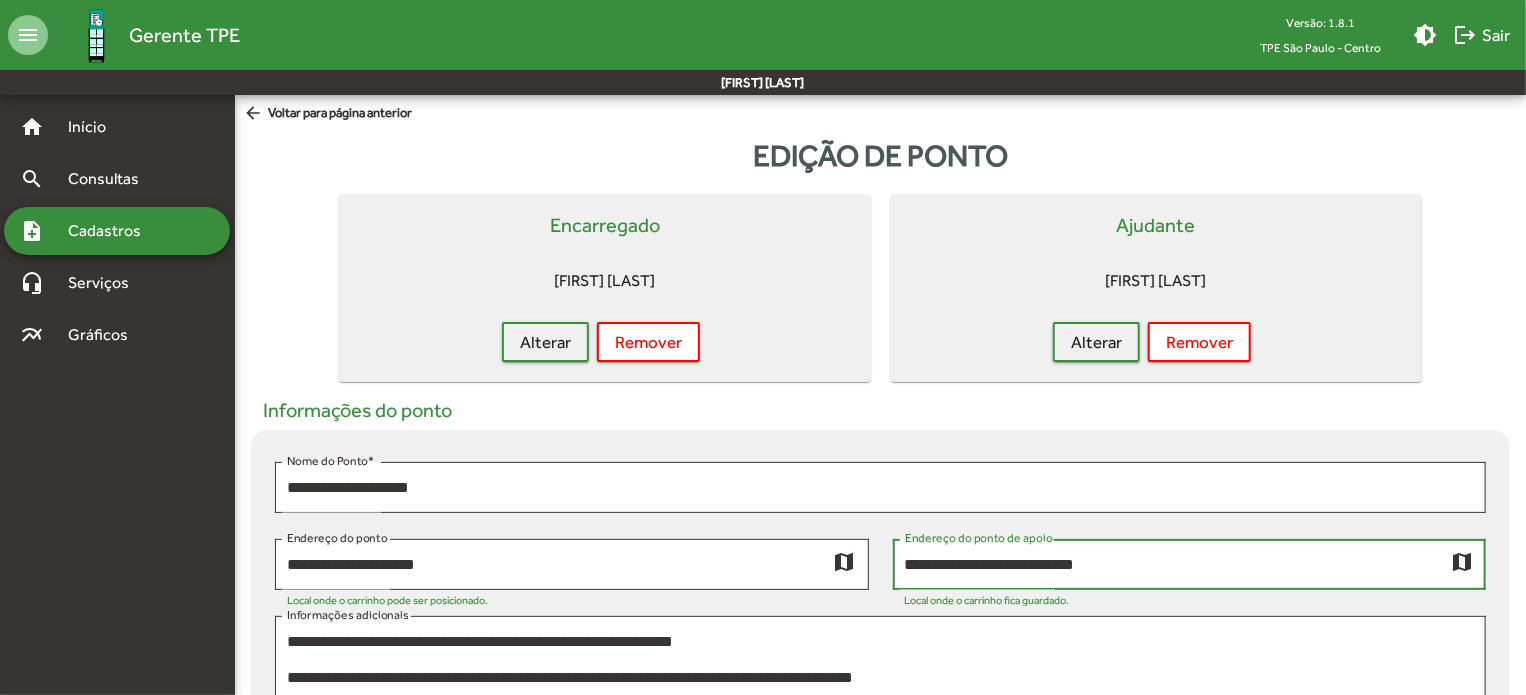 click on "**********" at bounding box center (1178, 565) 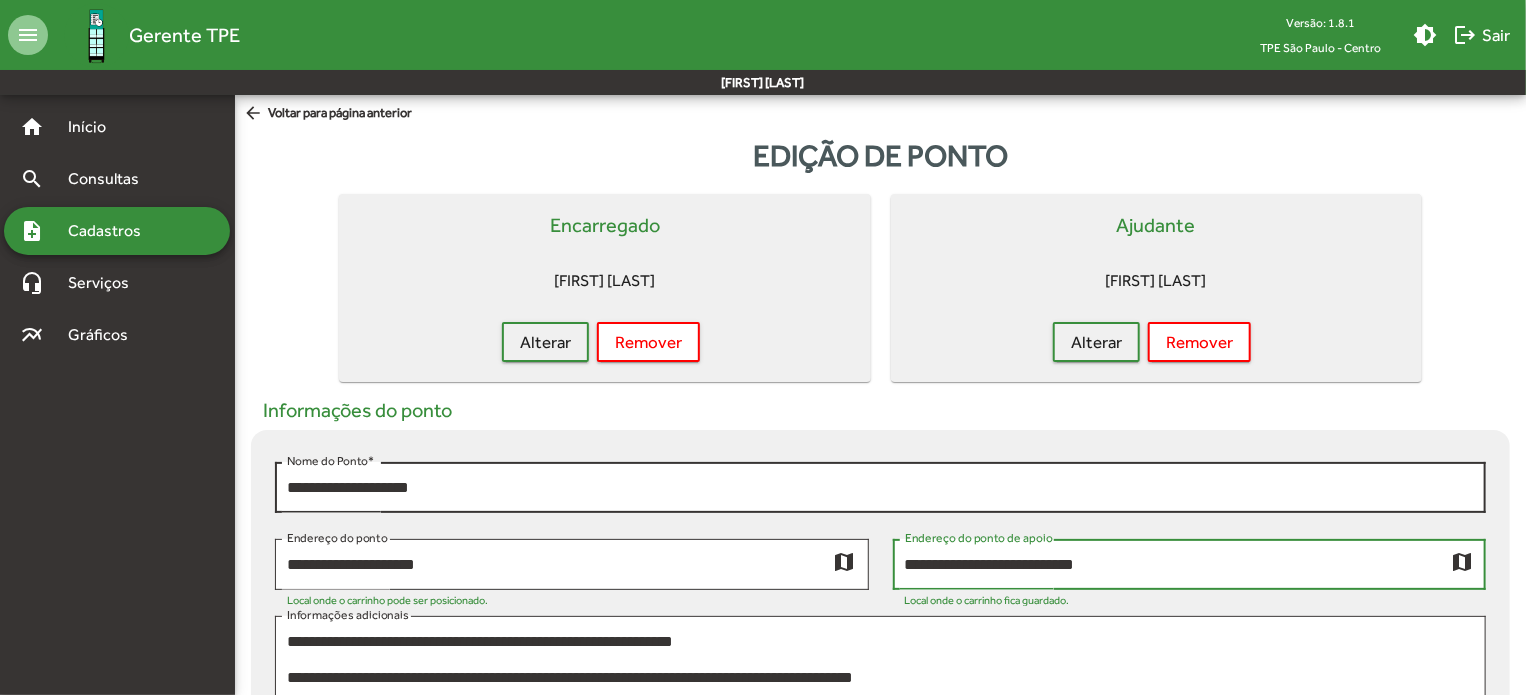 click on "**********" at bounding box center [880, 488] 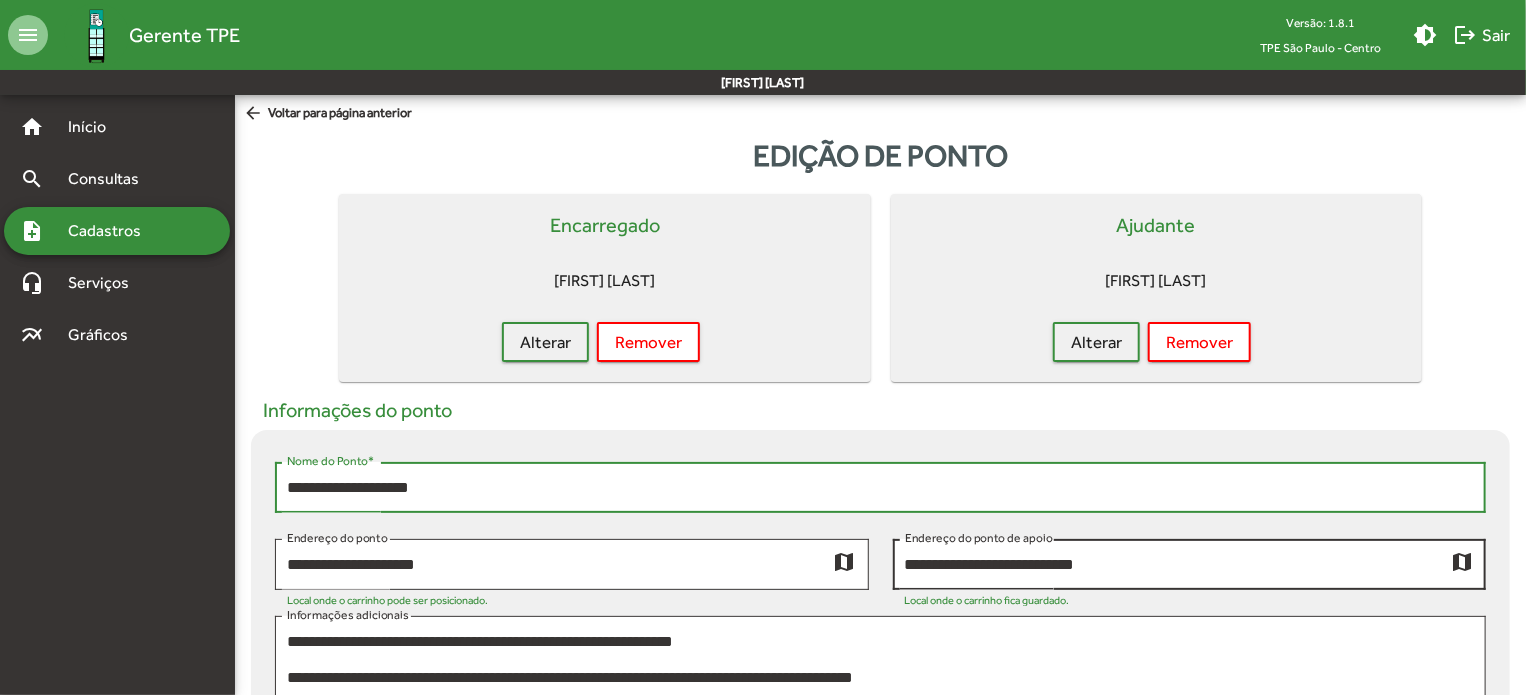 scroll, scrollTop: 100, scrollLeft: 0, axis: vertical 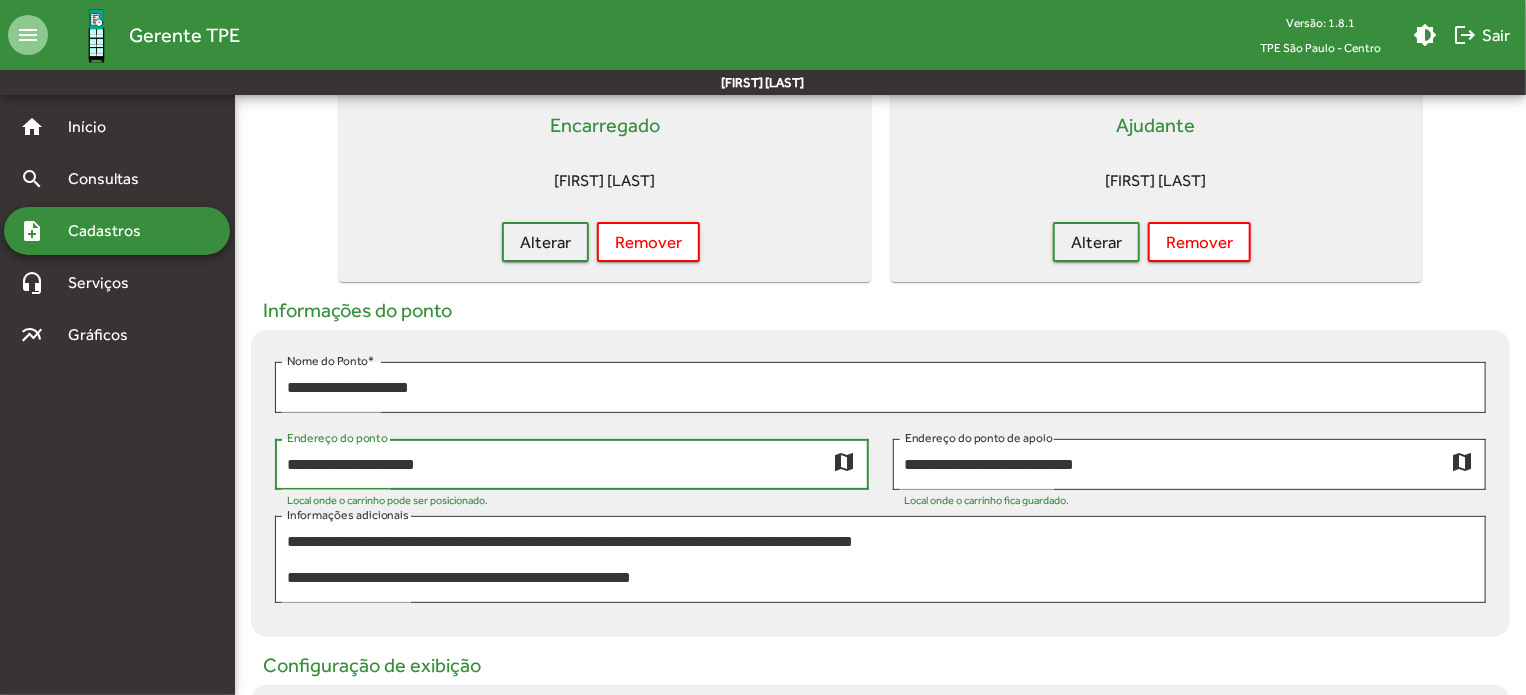 drag, startPoint x: 478, startPoint y: 463, endPoint x: 244, endPoint y: 463, distance: 234 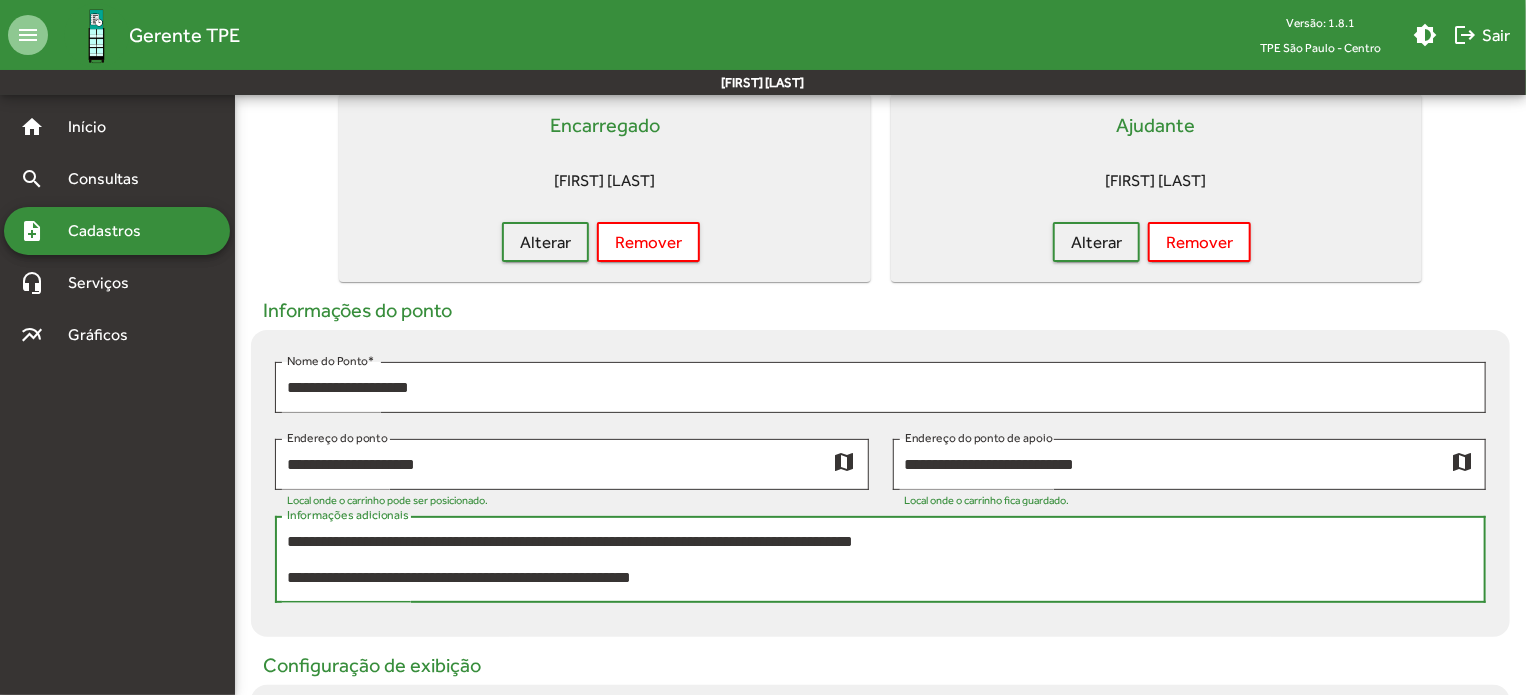 click on "**********" at bounding box center (880, 560) 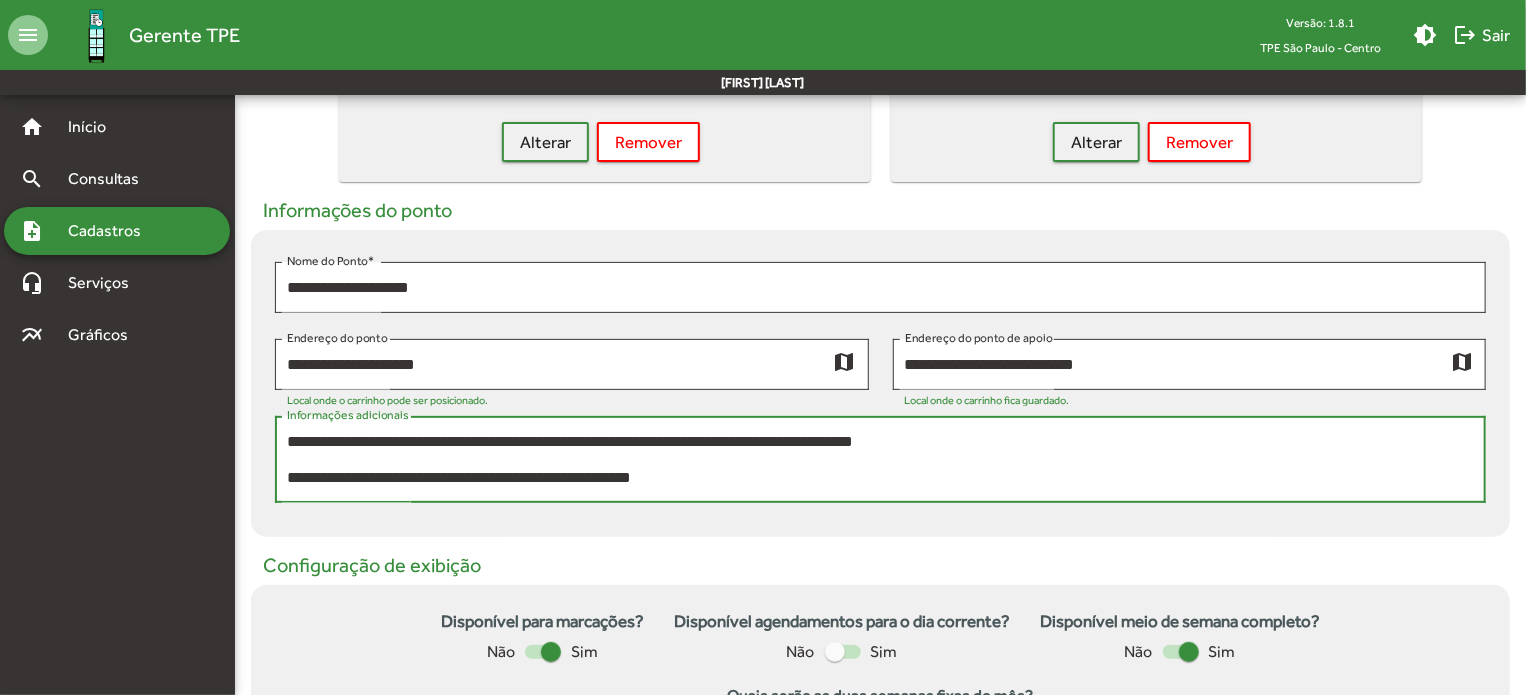 drag, startPoint x: 703, startPoint y: 474, endPoint x: 252, endPoint y: 483, distance: 451.08978 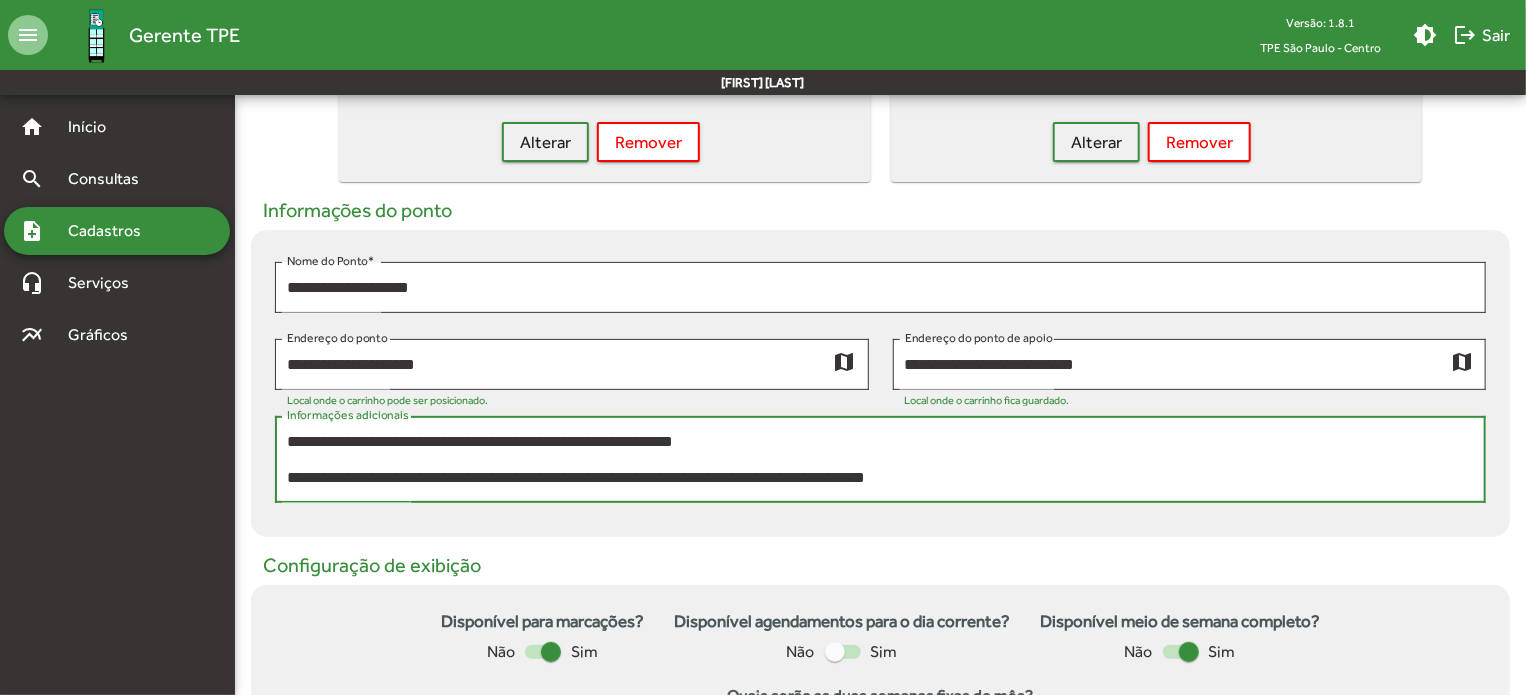 scroll, scrollTop: 36, scrollLeft: 0, axis: vertical 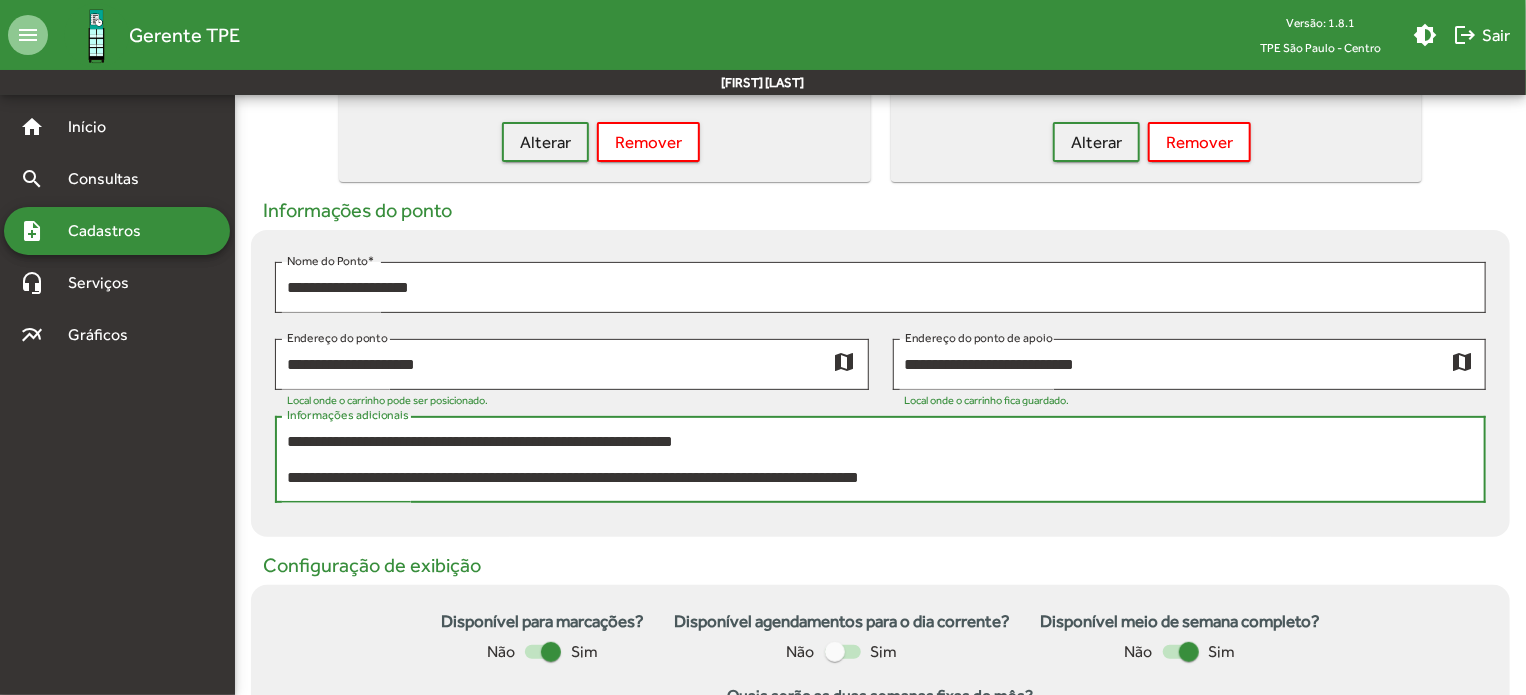 click on "**********" at bounding box center [880, 460] 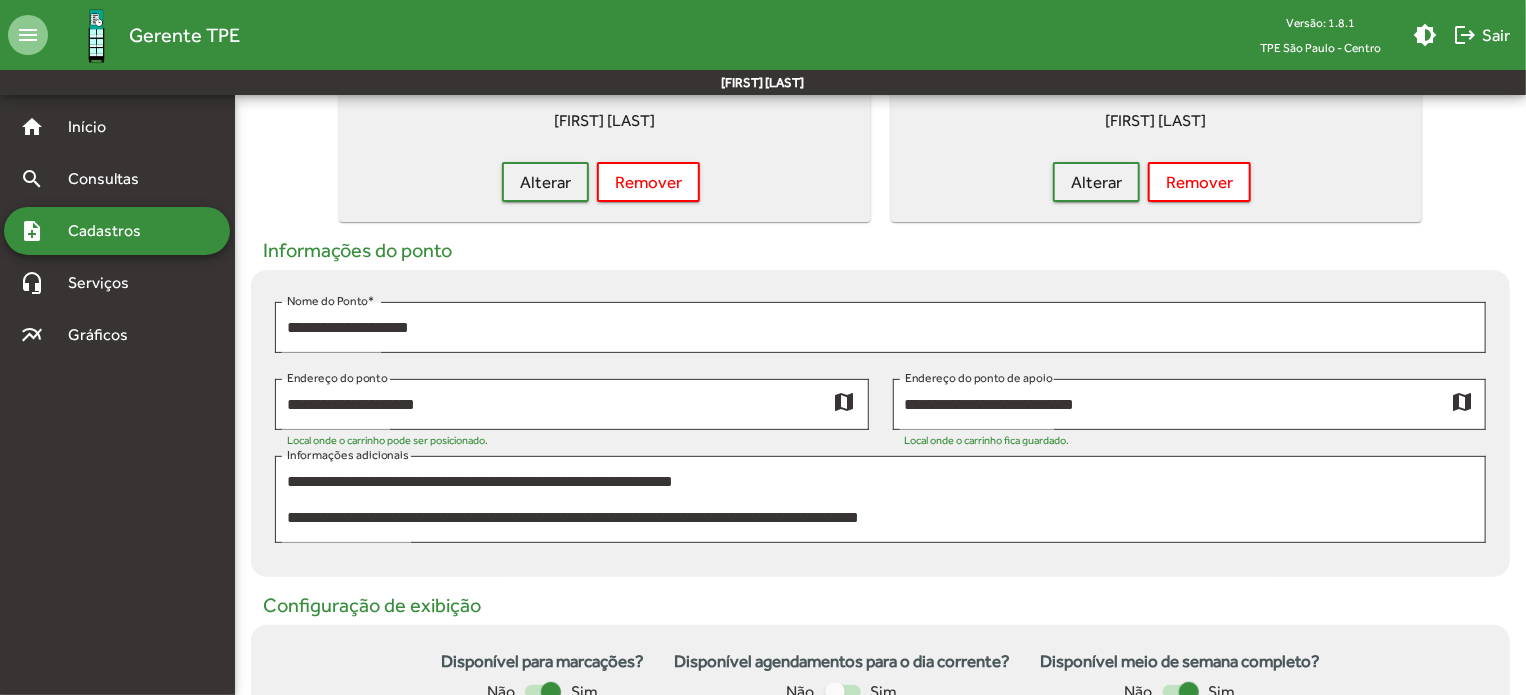 scroll, scrollTop: 60, scrollLeft: 0, axis: vertical 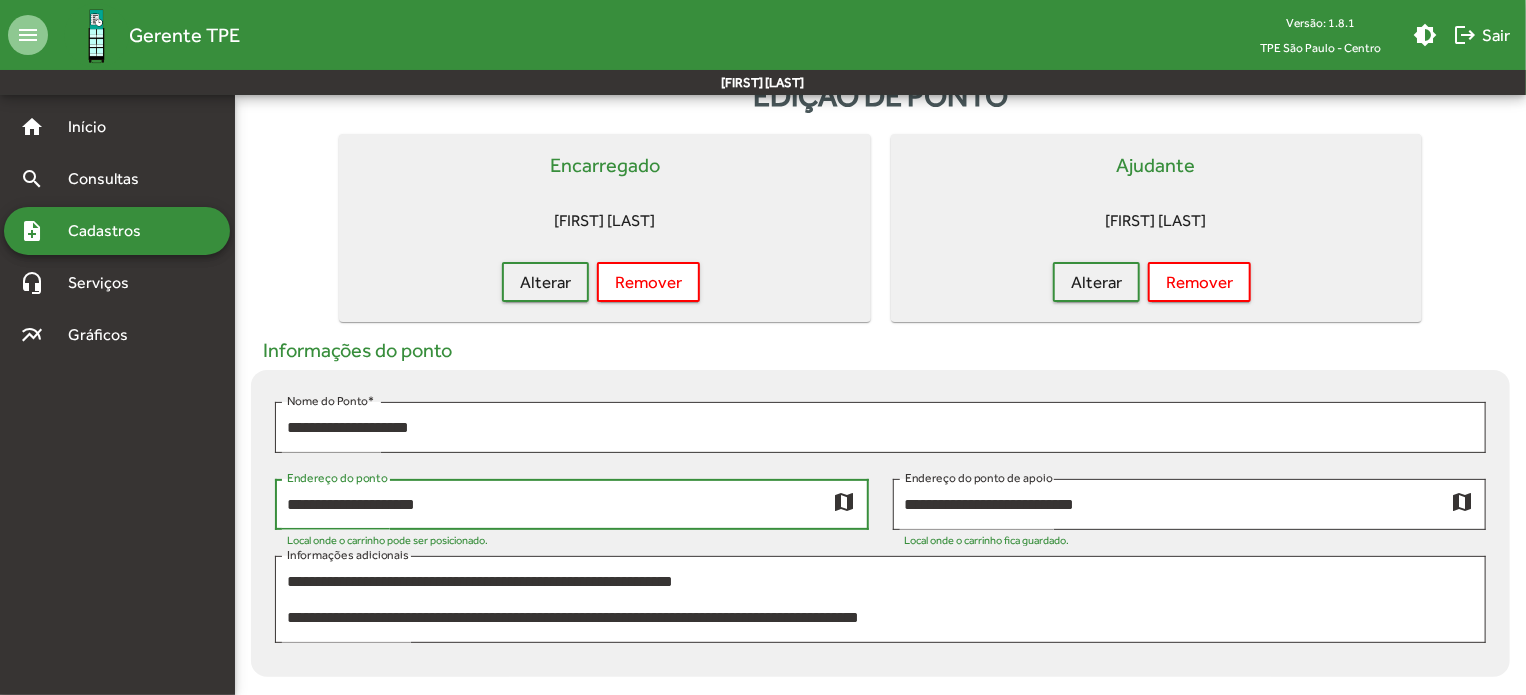 drag, startPoint x: 469, startPoint y: 499, endPoint x: 260, endPoint y: 505, distance: 209.0861 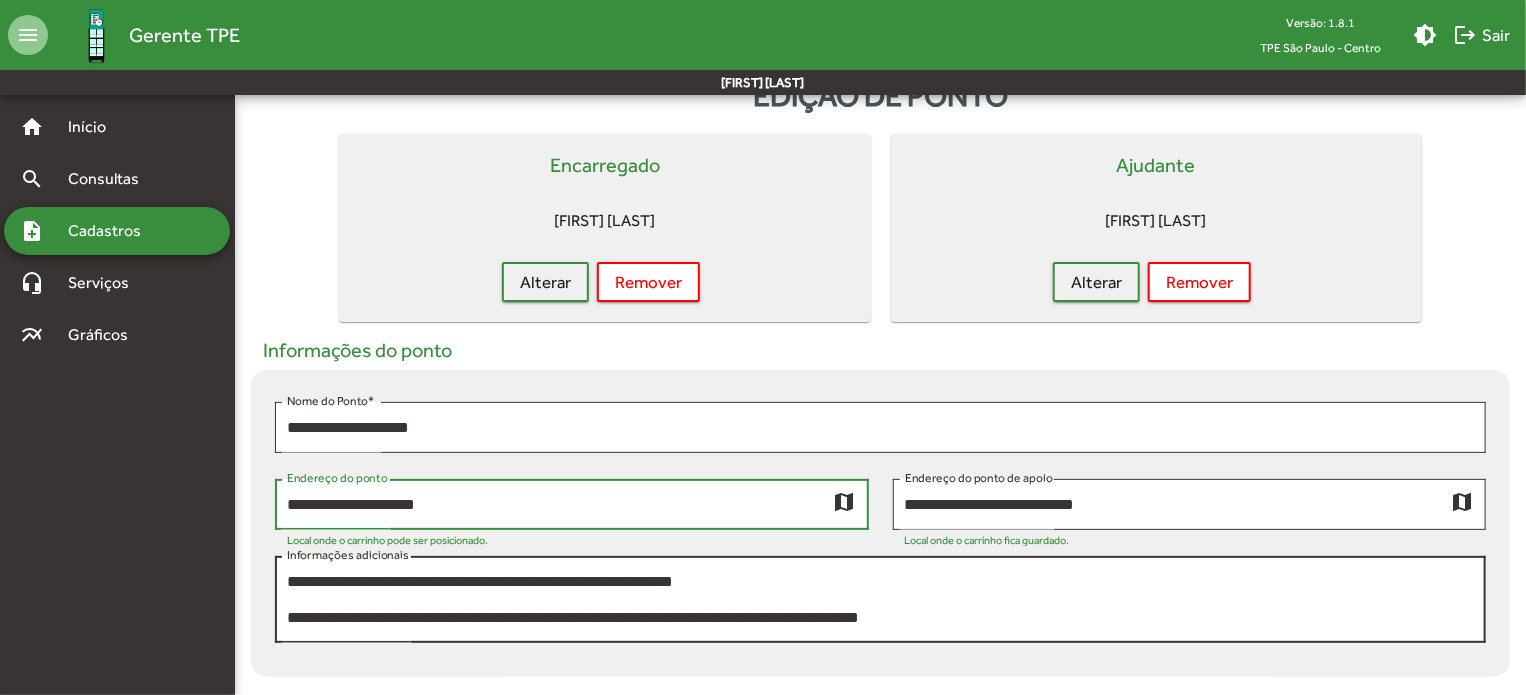 scroll, scrollTop: 17, scrollLeft: 0, axis: vertical 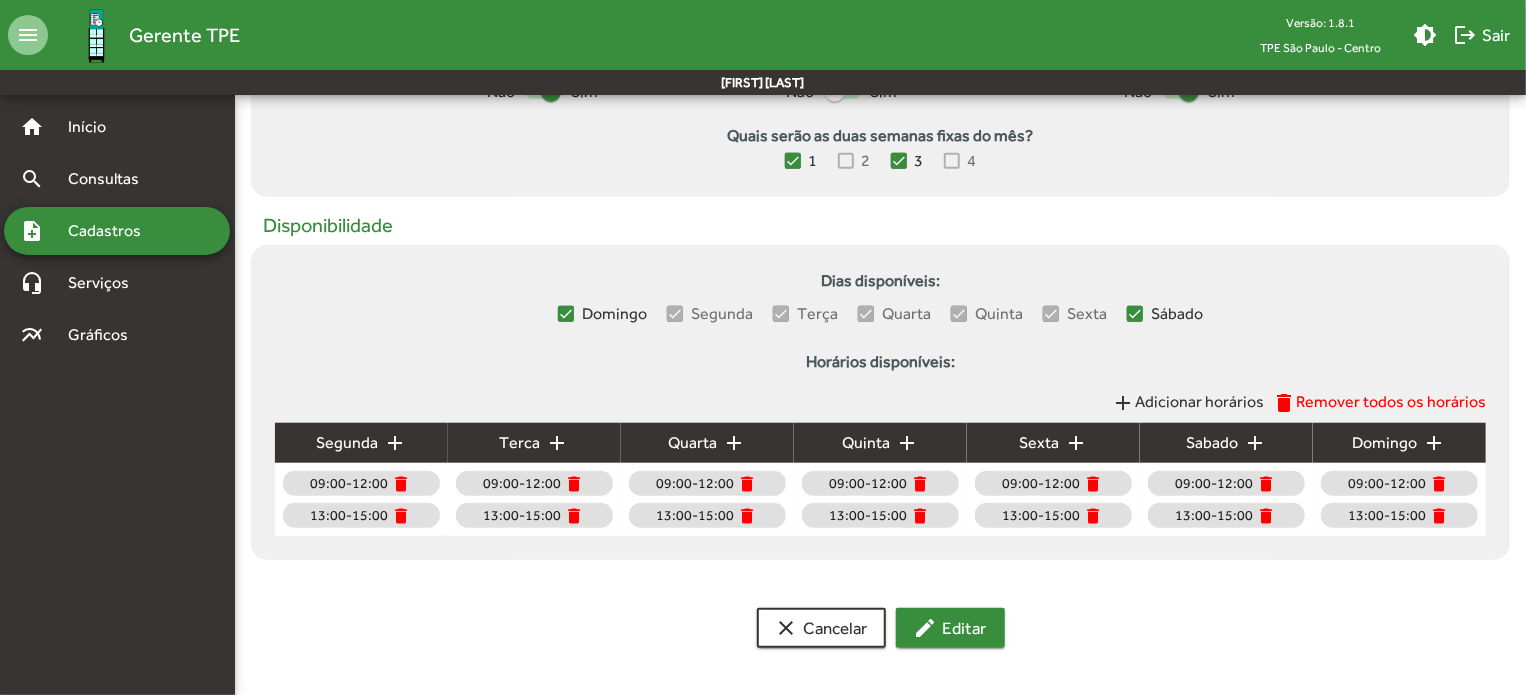 type on "**********" 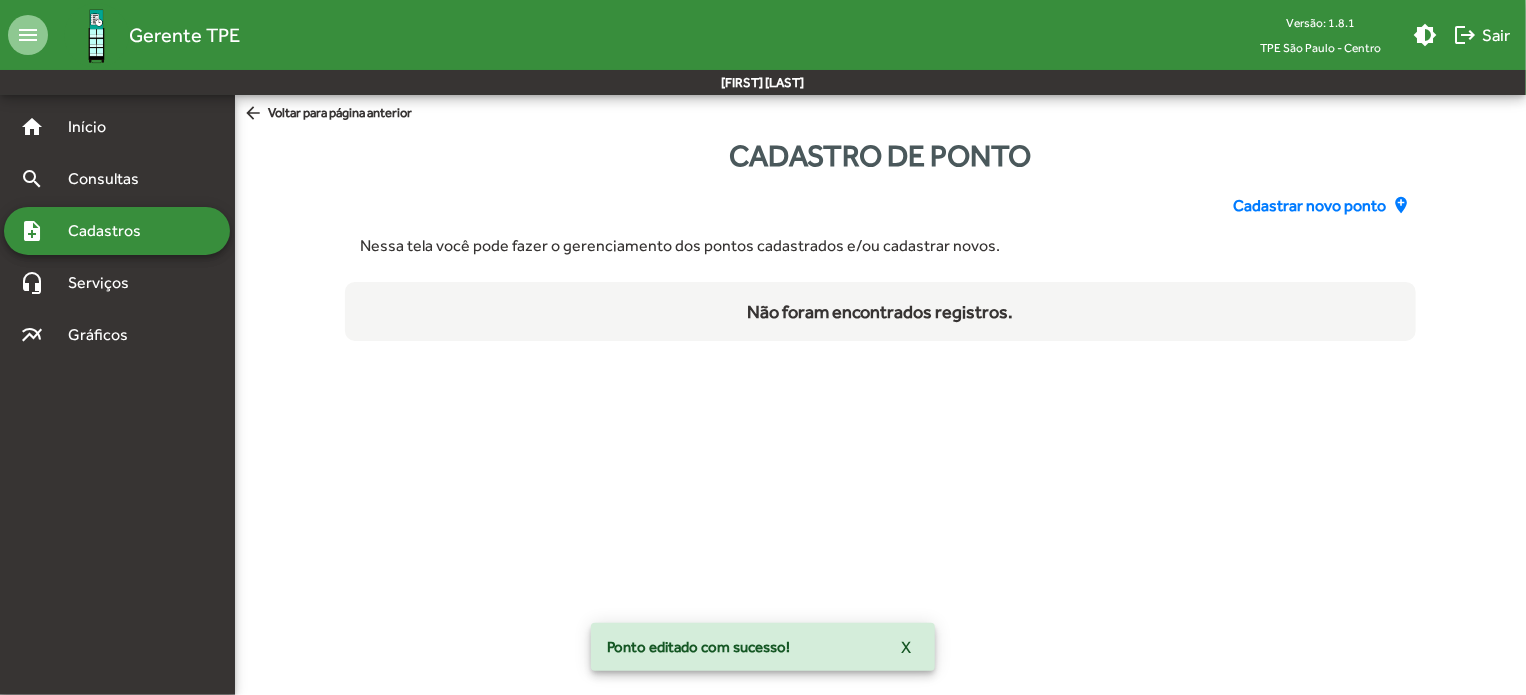 scroll, scrollTop: 0, scrollLeft: 0, axis: both 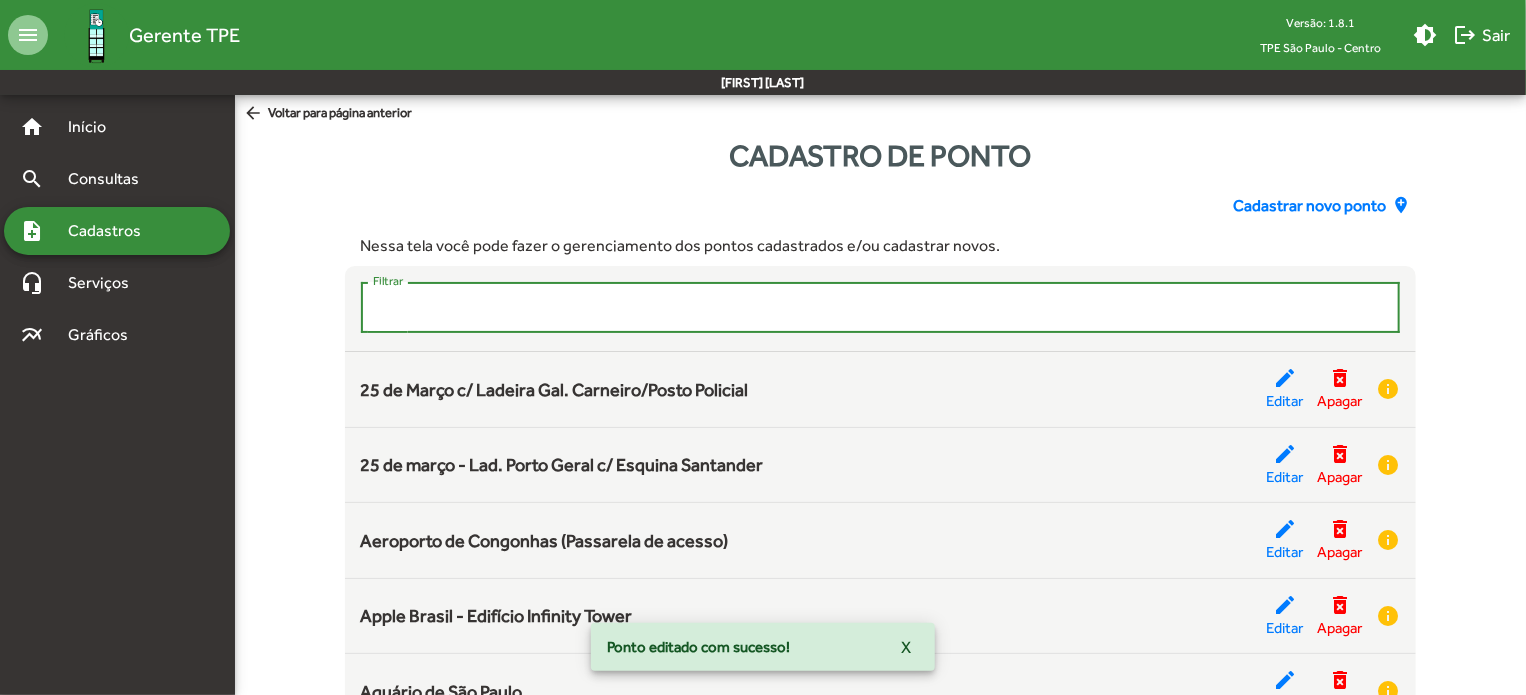 drag, startPoint x: 593, startPoint y: 317, endPoint x: 381, endPoint y: 343, distance: 213.5884 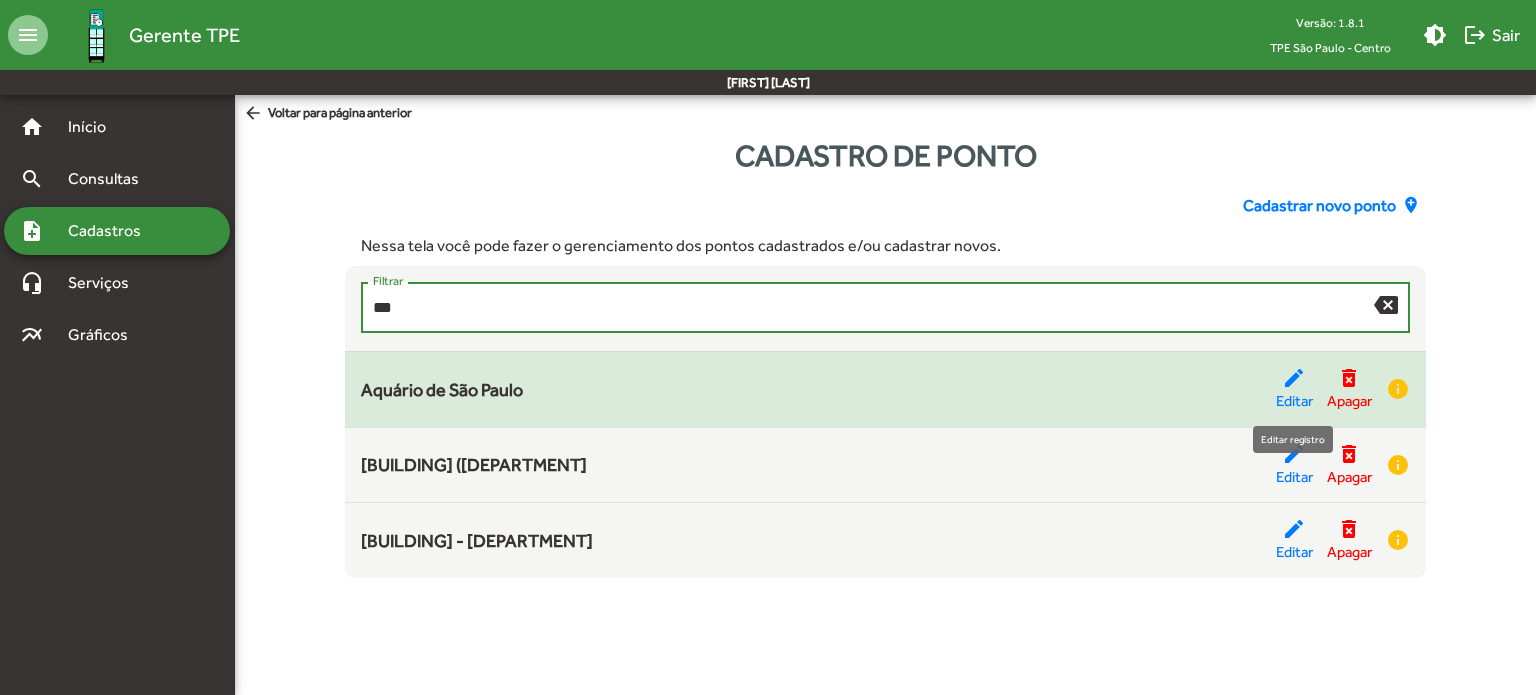type on "***" 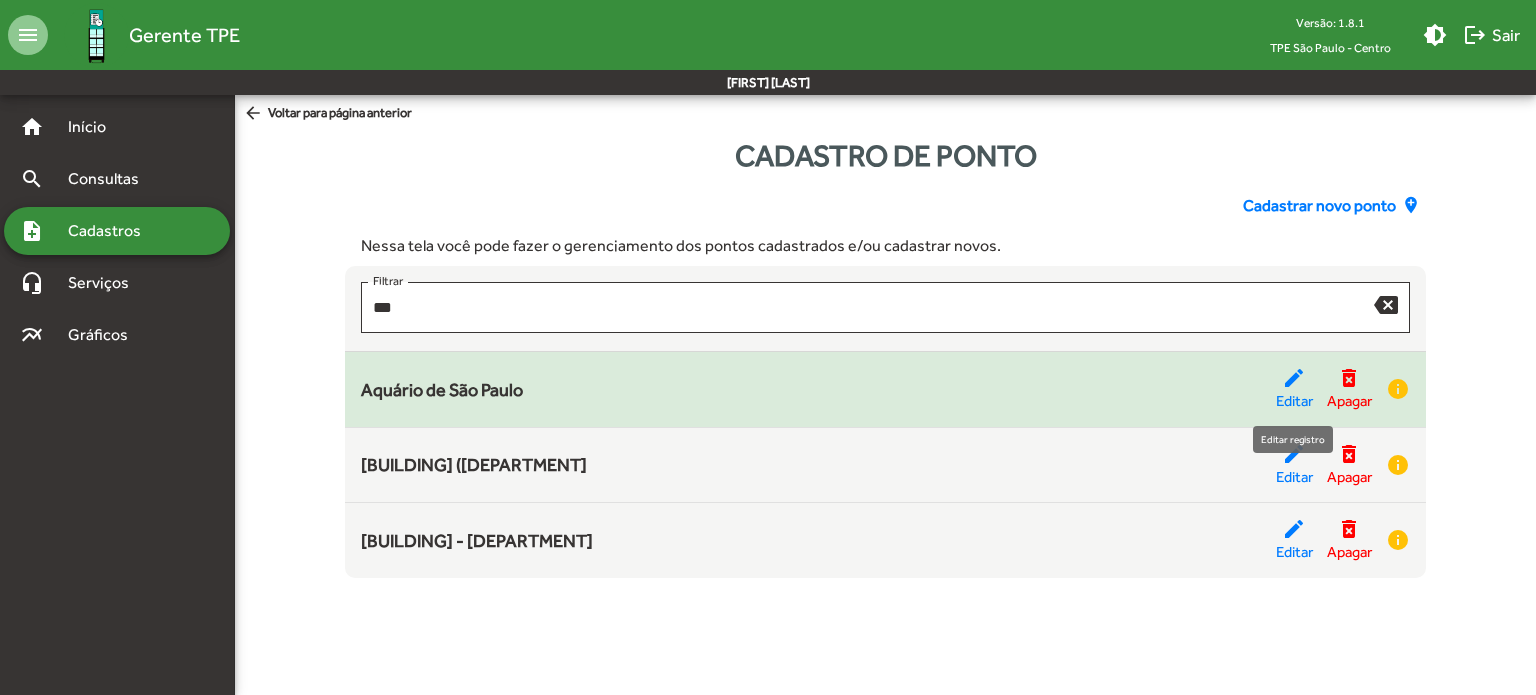 click on "edit" 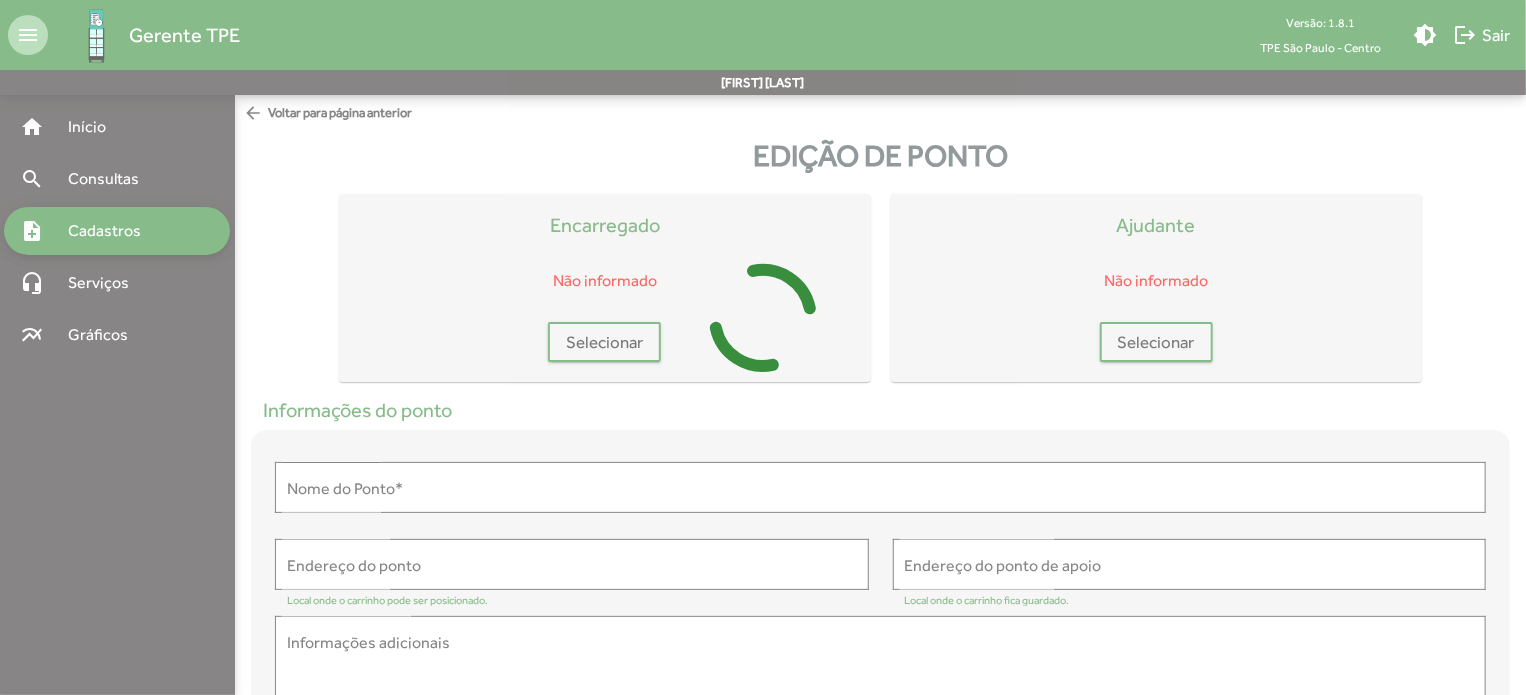 type on "**********" 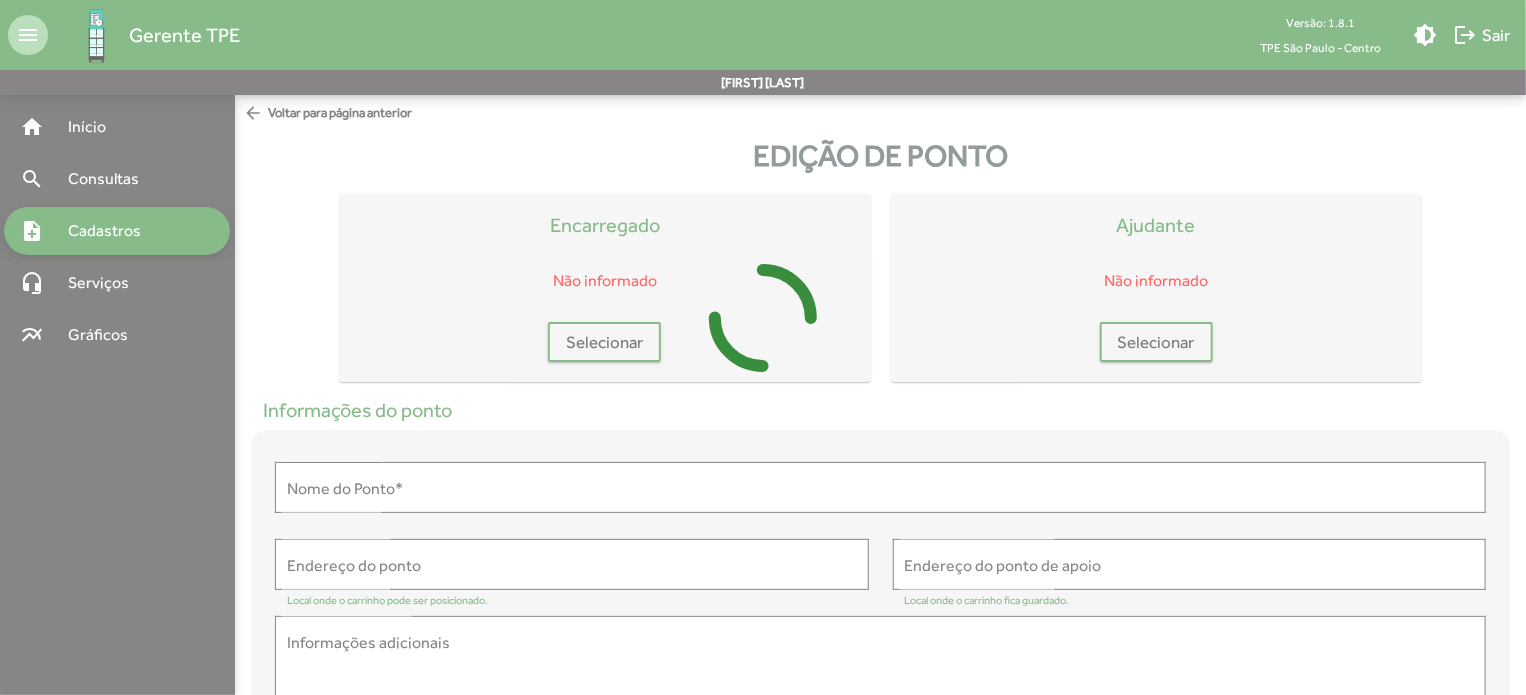 type on "**********" 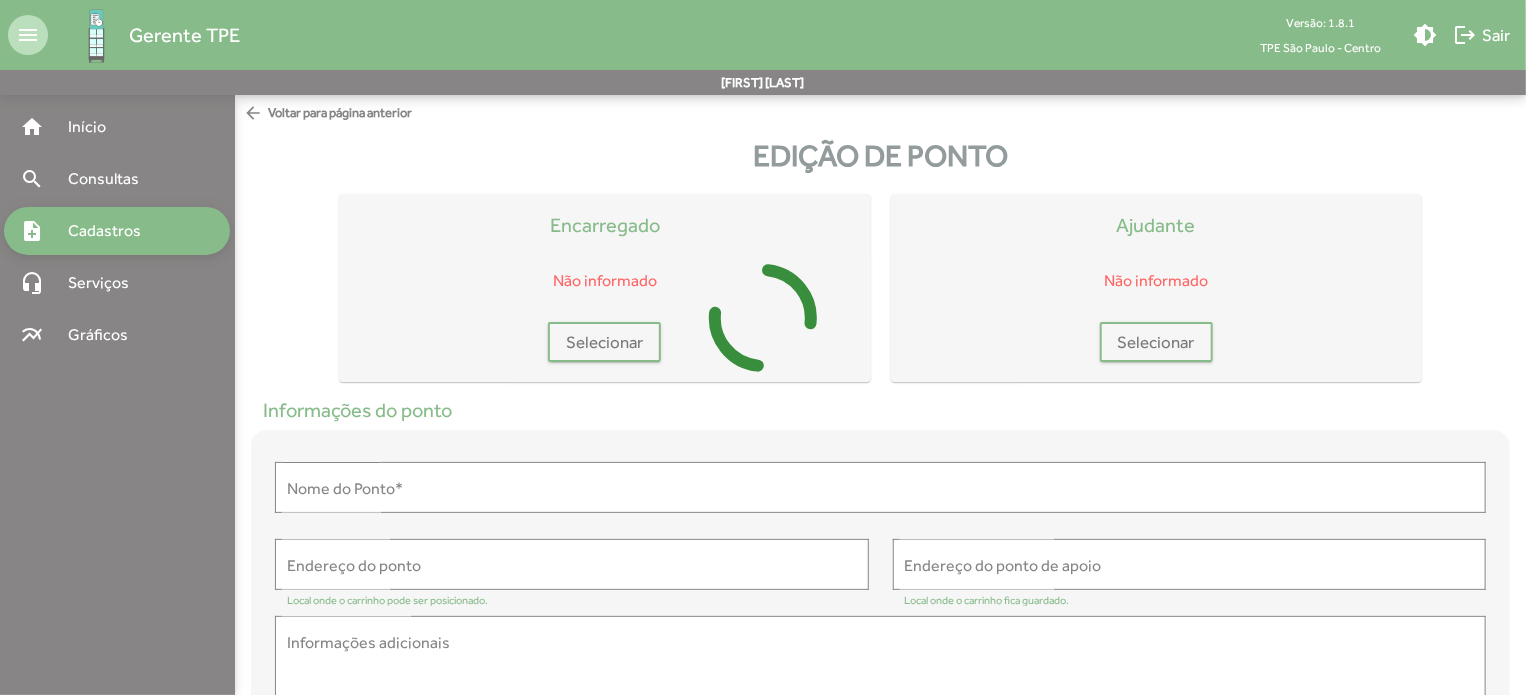 type on "**********" 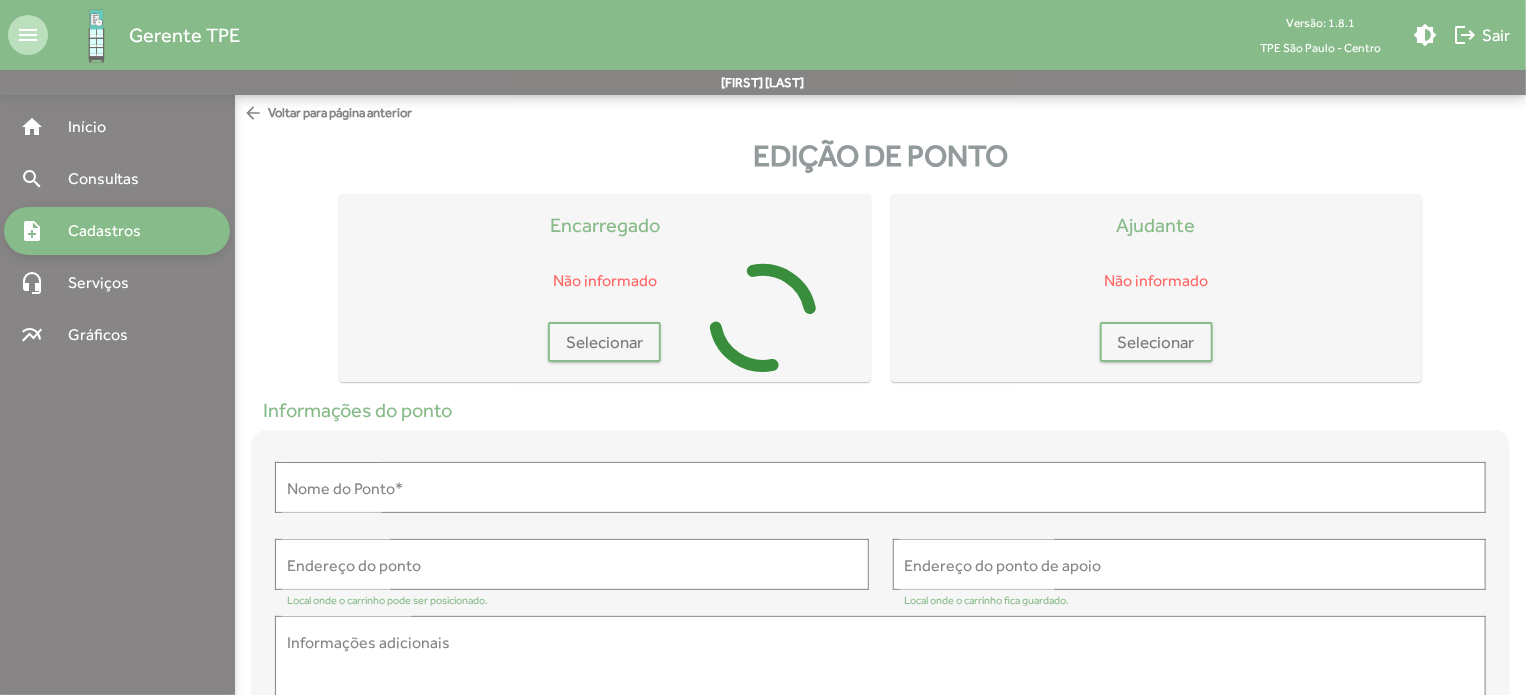 type on "**********" 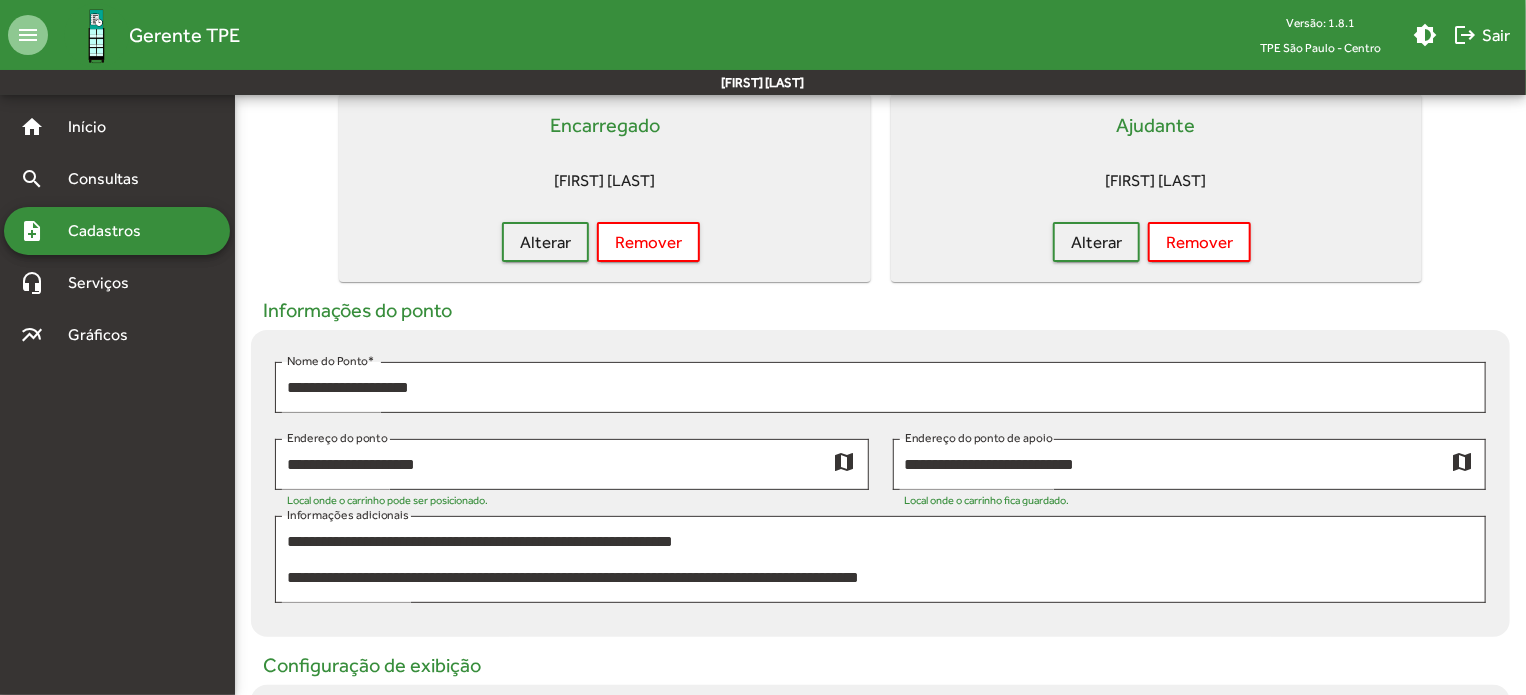 scroll, scrollTop: 200, scrollLeft: 0, axis: vertical 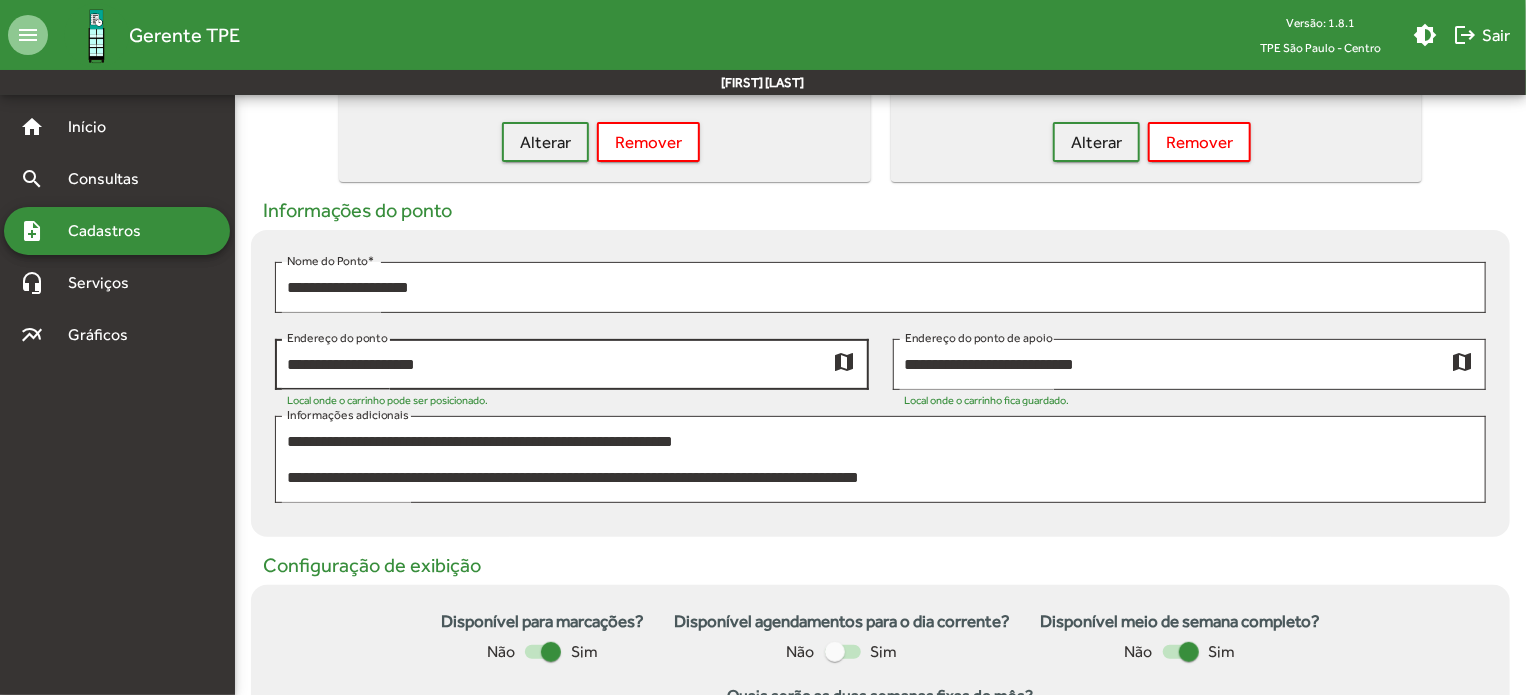 click on "map" 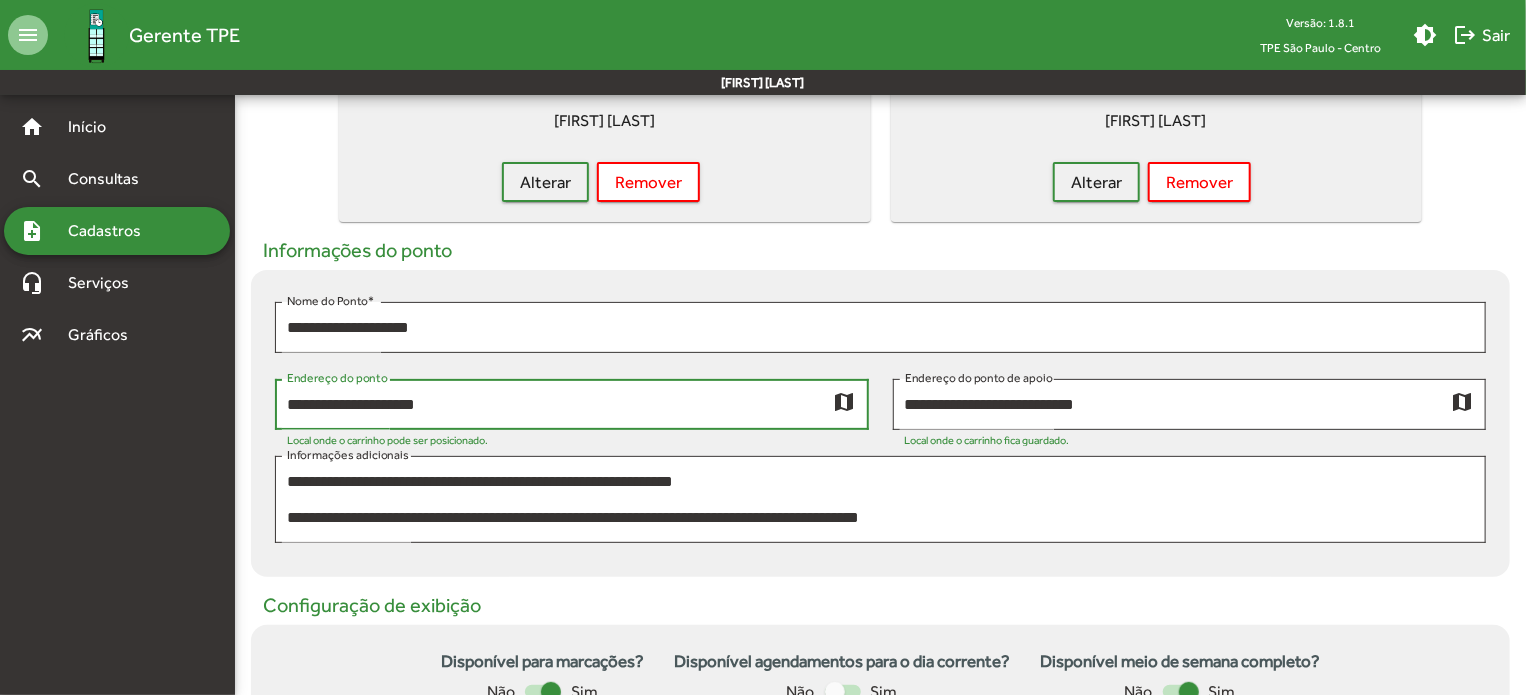 scroll, scrollTop: 0, scrollLeft: 0, axis: both 